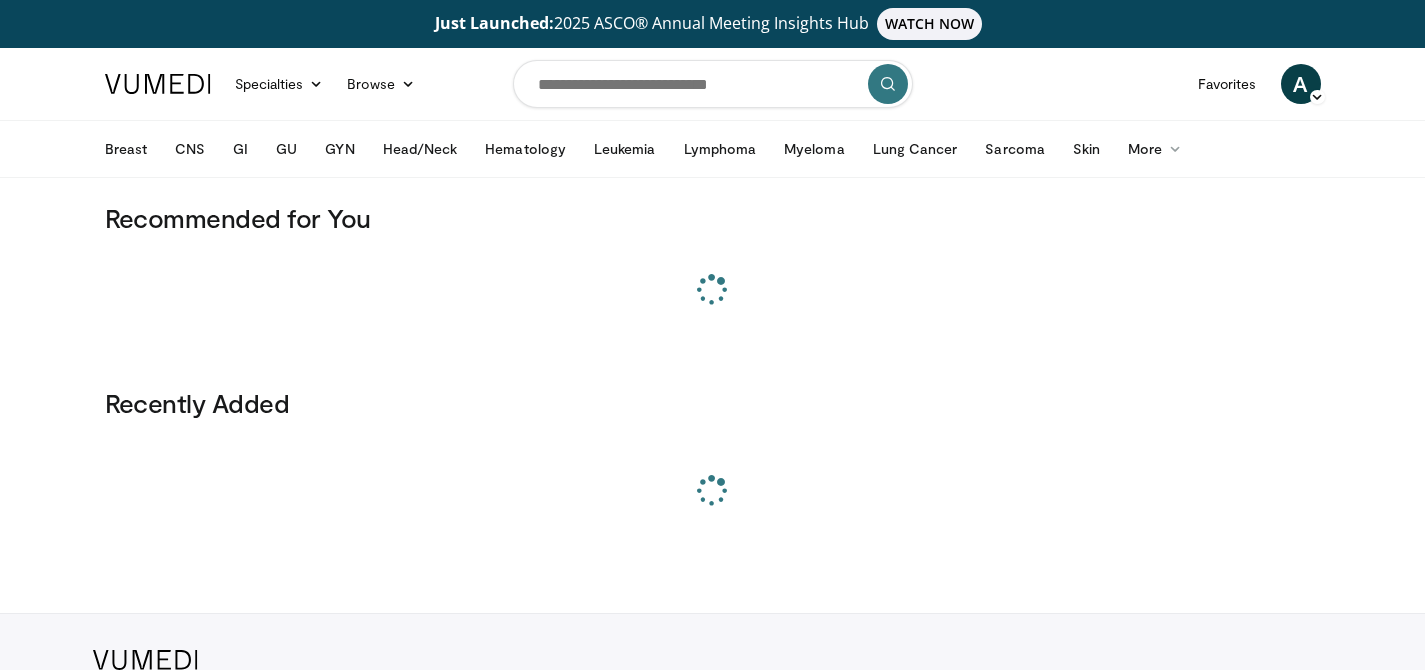 scroll, scrollTop: 0, scrollLeft: 0, axis: both 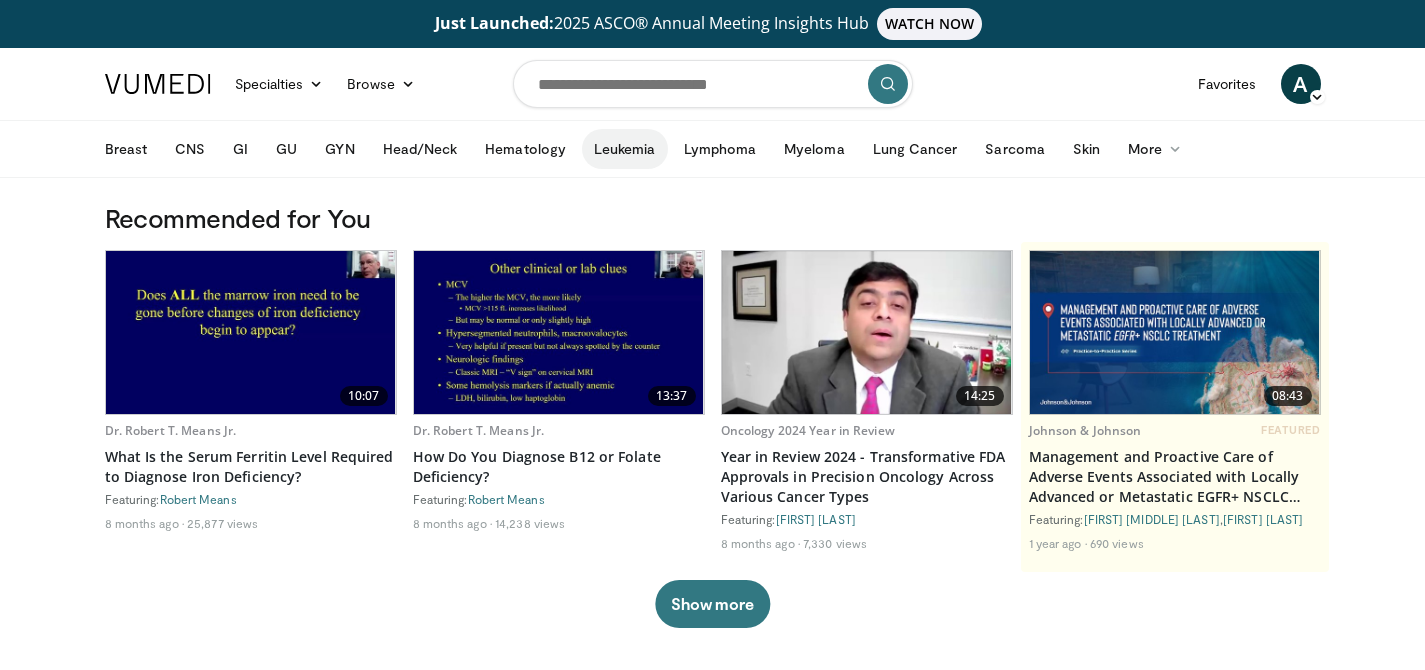 click on "Leukemia" at bounding box center [625, 149] 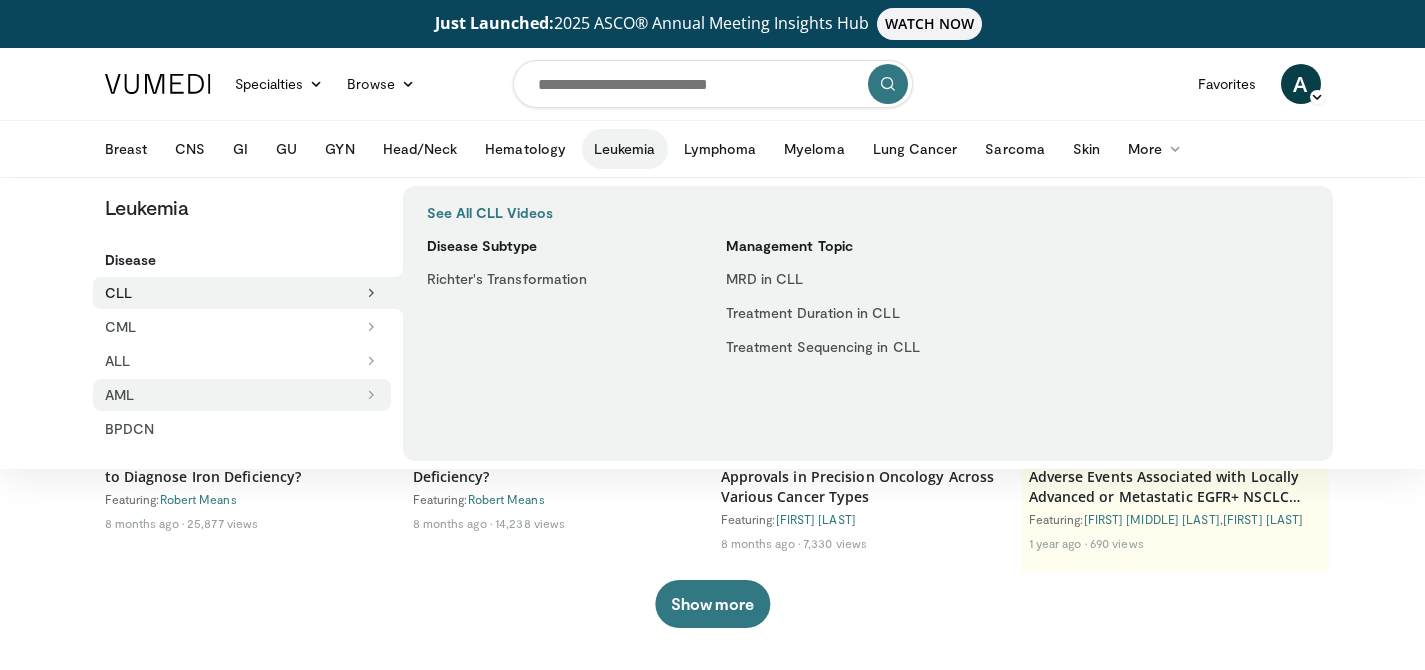 click on "AML" at bounding box center (242, 395) 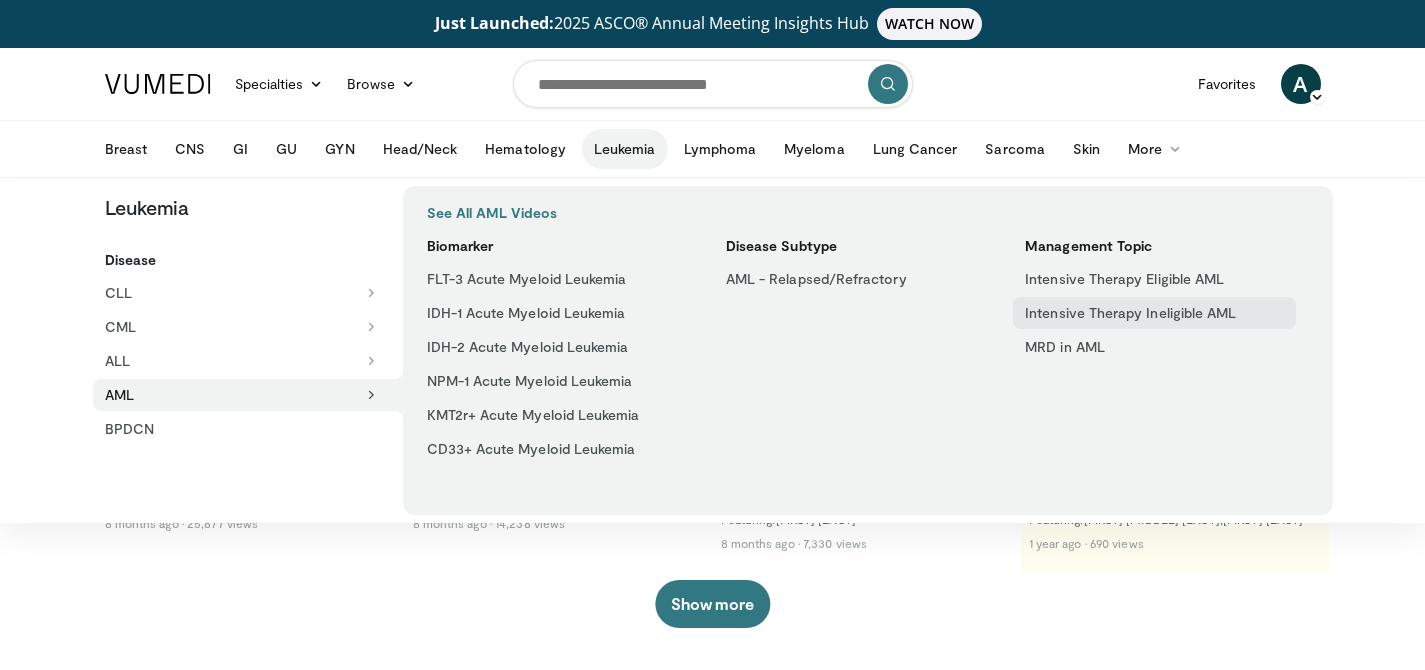 click on "Intensive Therapy Ineligible AML" at bounding box center (1154, 313) 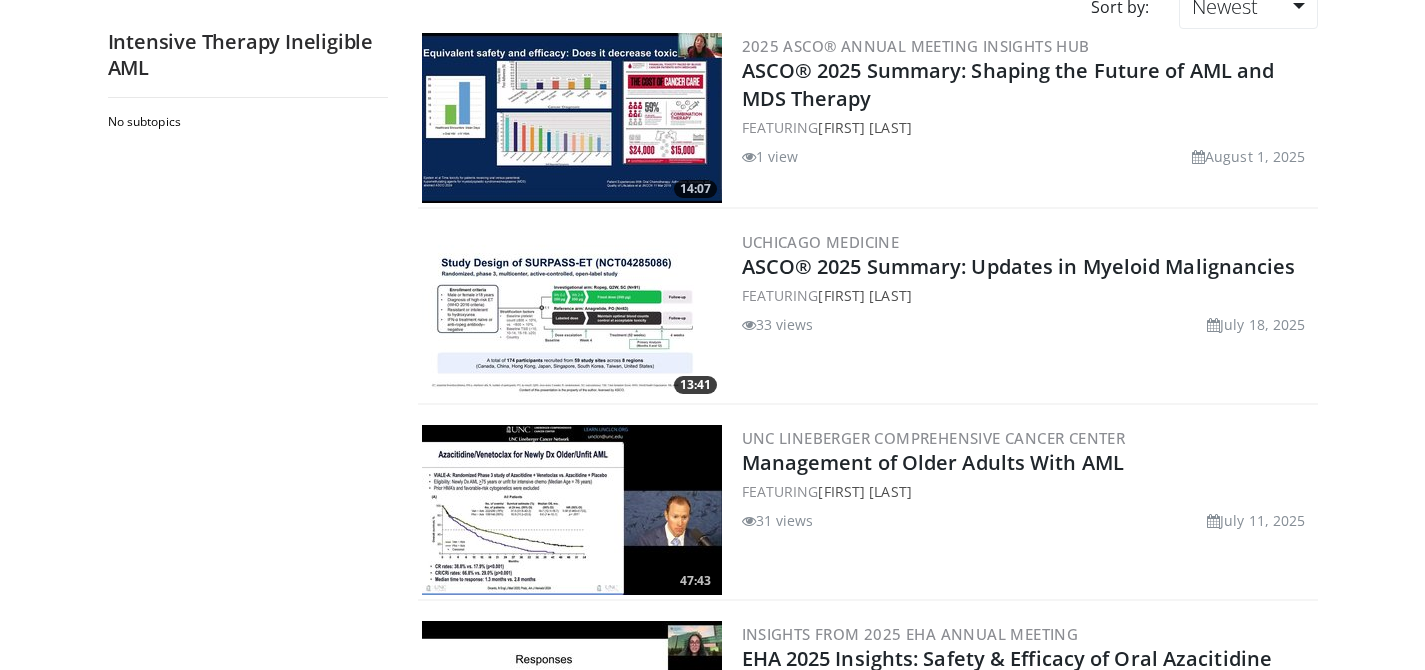 scroll, scrollTop: 281, scrollLeft: 0, axis: vertical 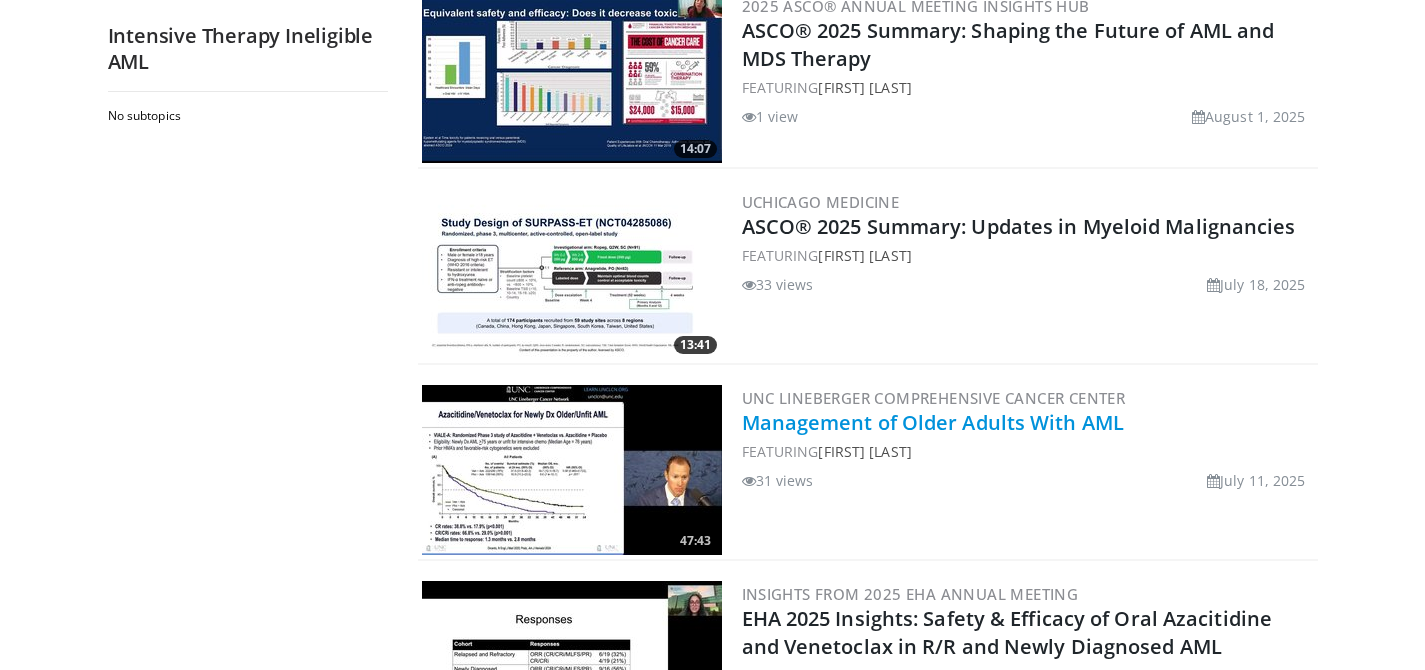 click on "Management of Older Adults With AML" at bounding box center (933, 422) 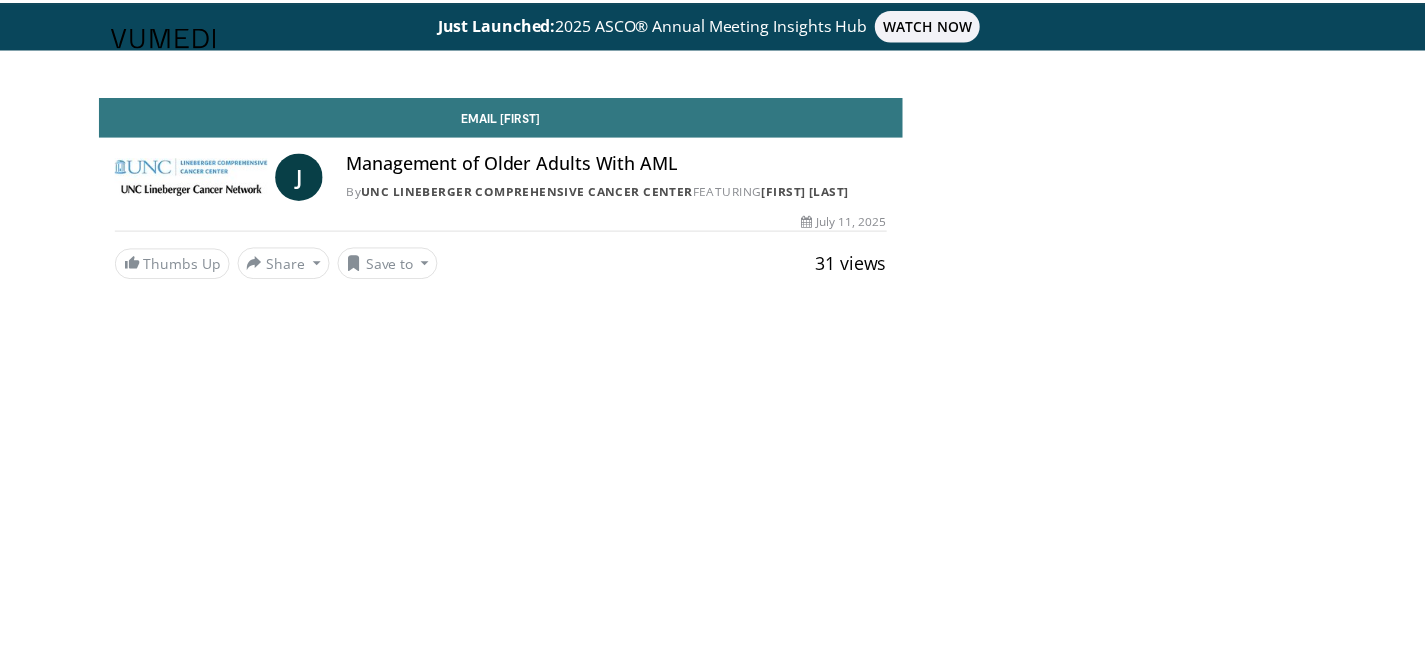 scroll, scrollTop: 0, scrollLeft: 0, axis: both 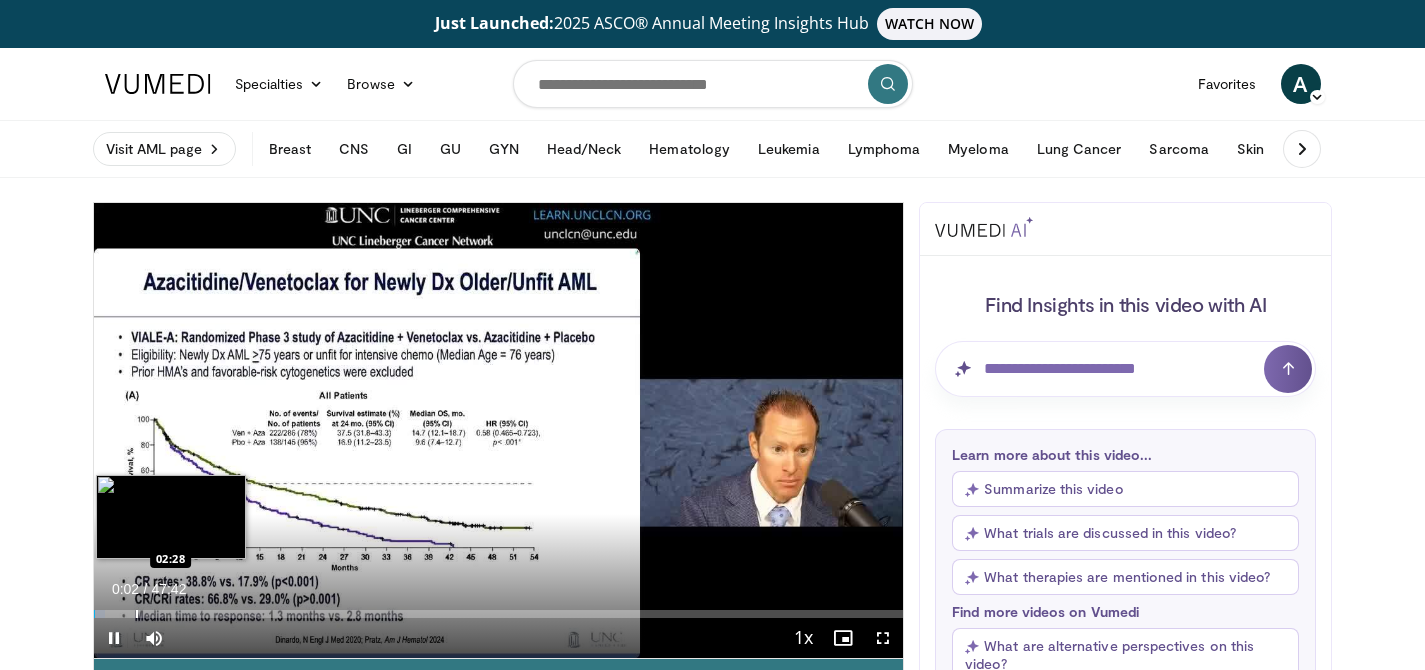 click at bounding box center [137, 614] 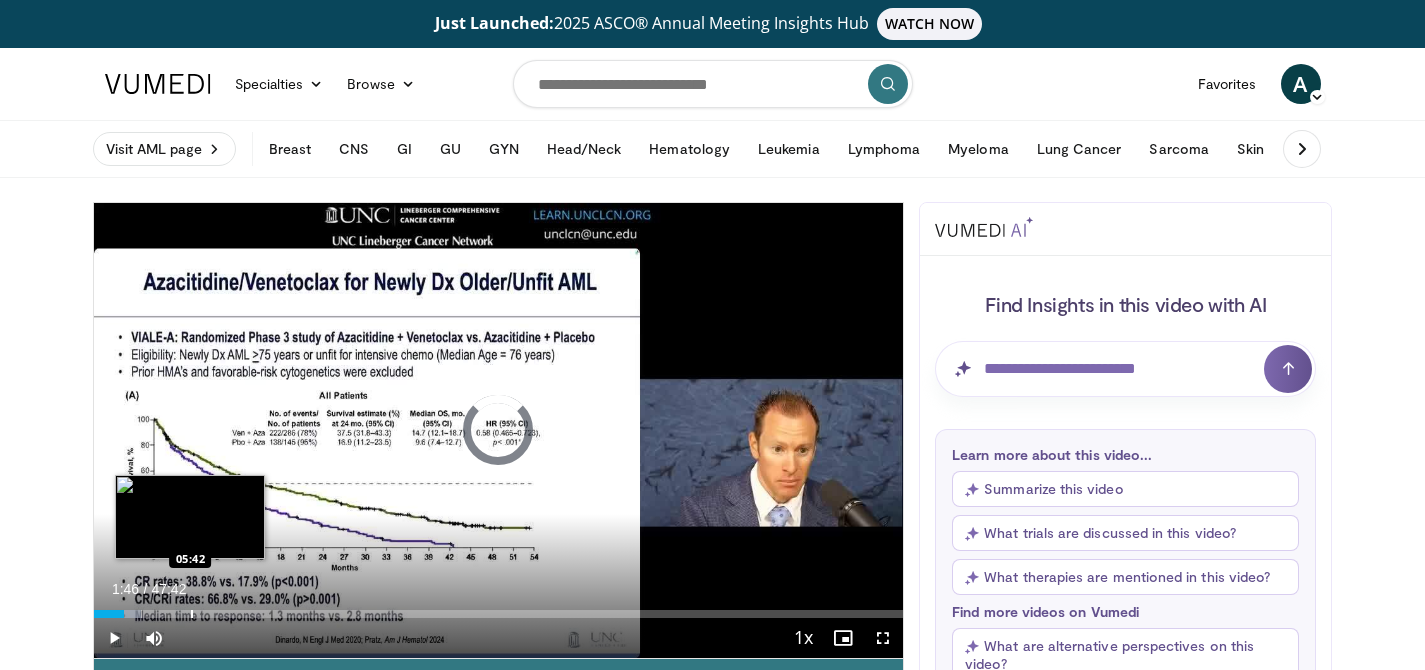 click at bounding box center [192, 614] 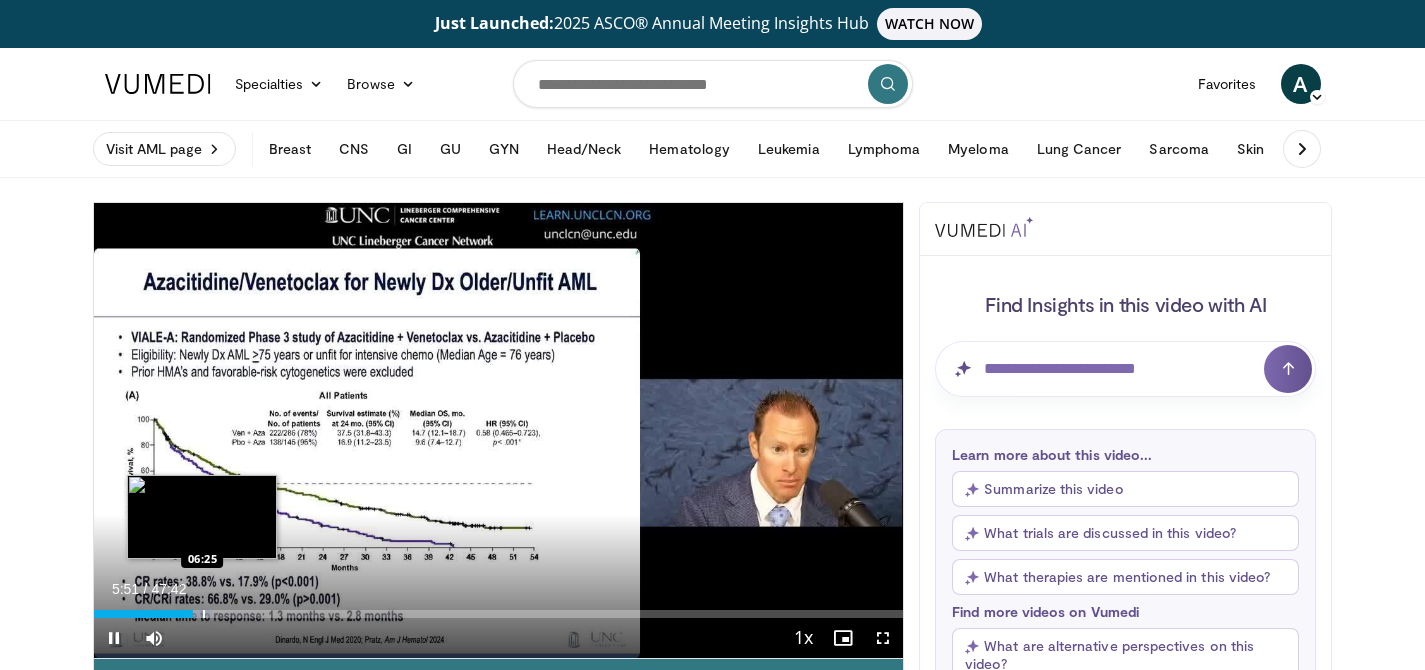 click at bounding box center (204, 614) 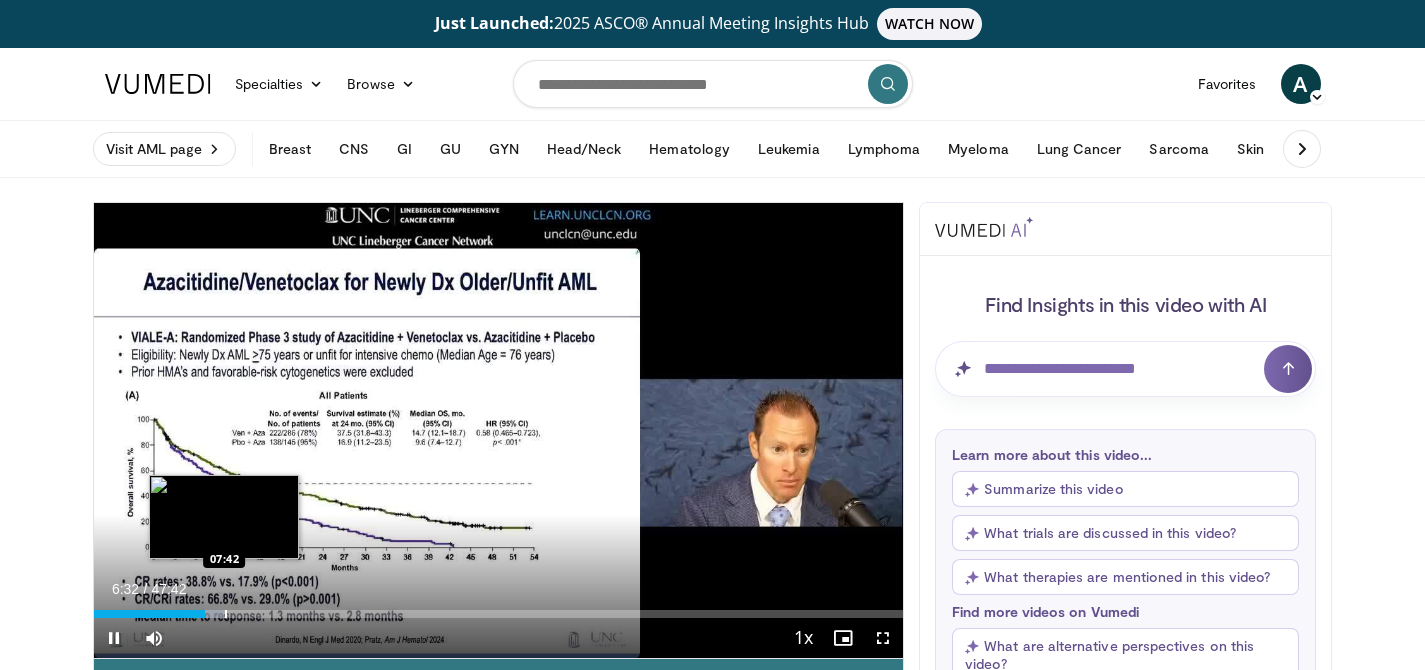 click at bounding box center (226, 614) 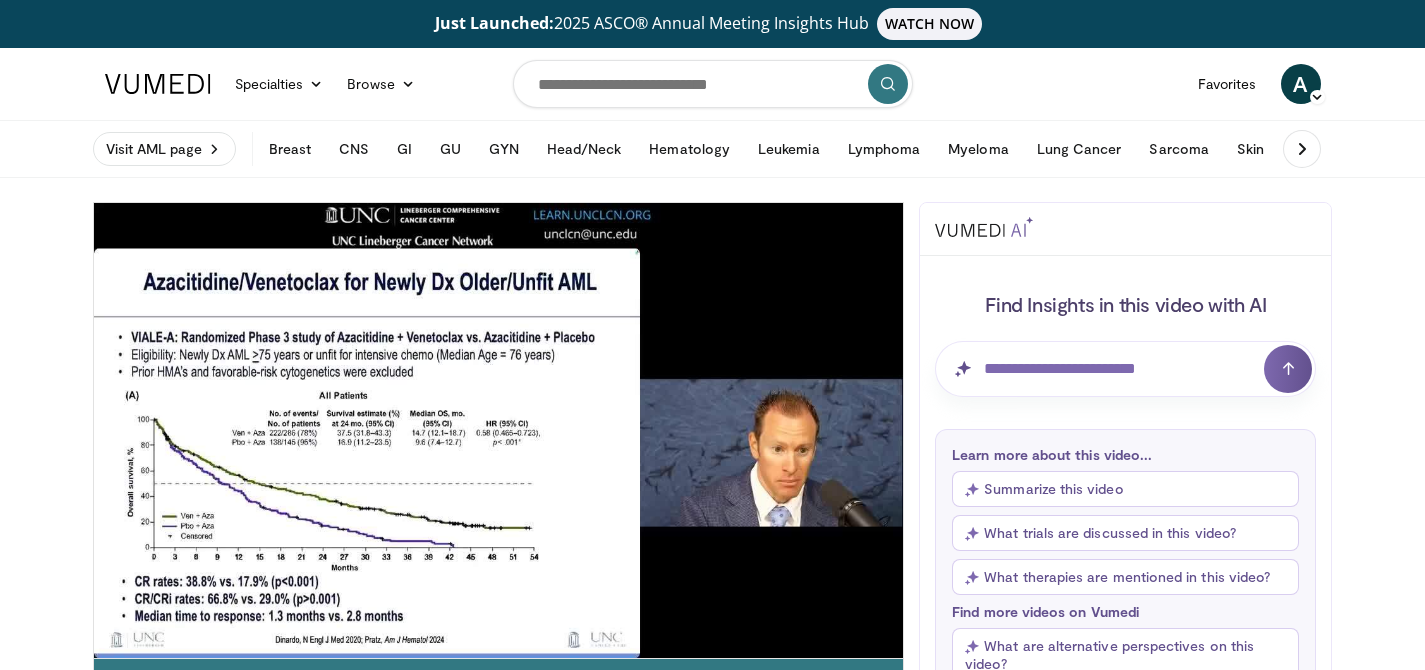 click on "10 seconds
Tap to unmute" at bounding box center [499, 430] 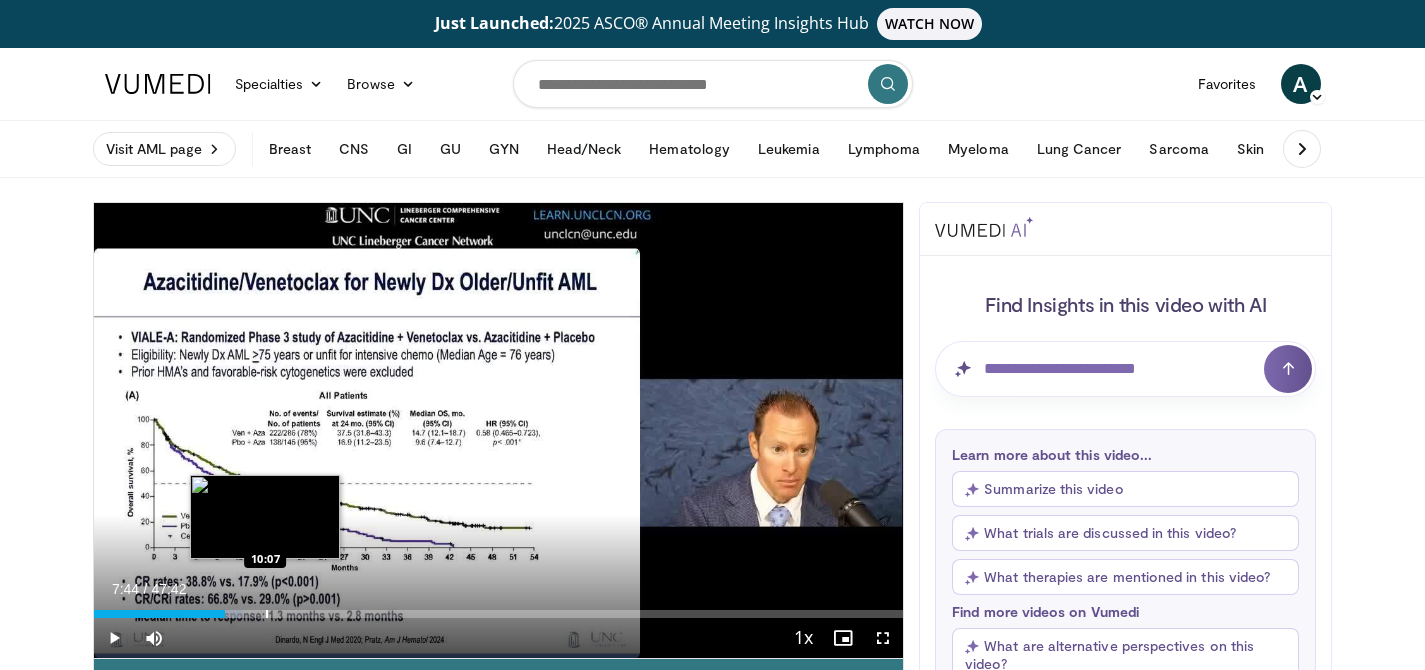 click at bounding box center (267, 614) 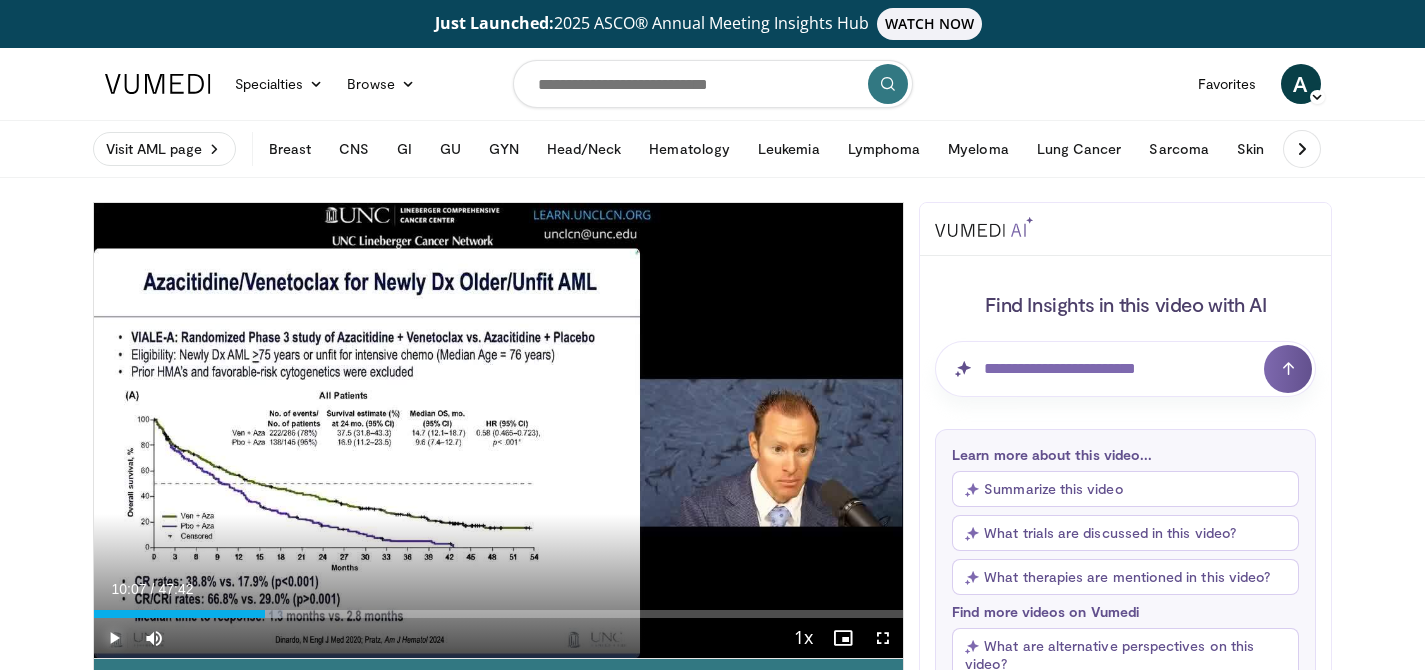 click at bounding box center [114, 638] 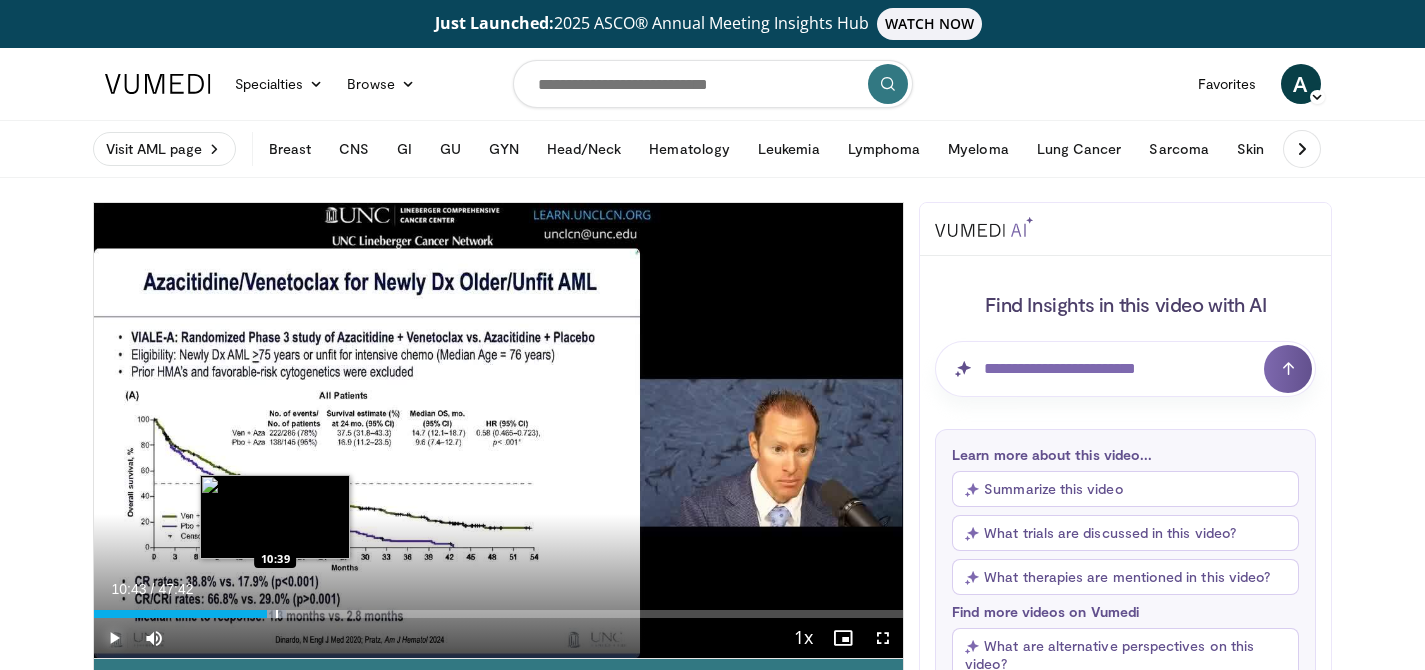click at bounding box center [277, 614] 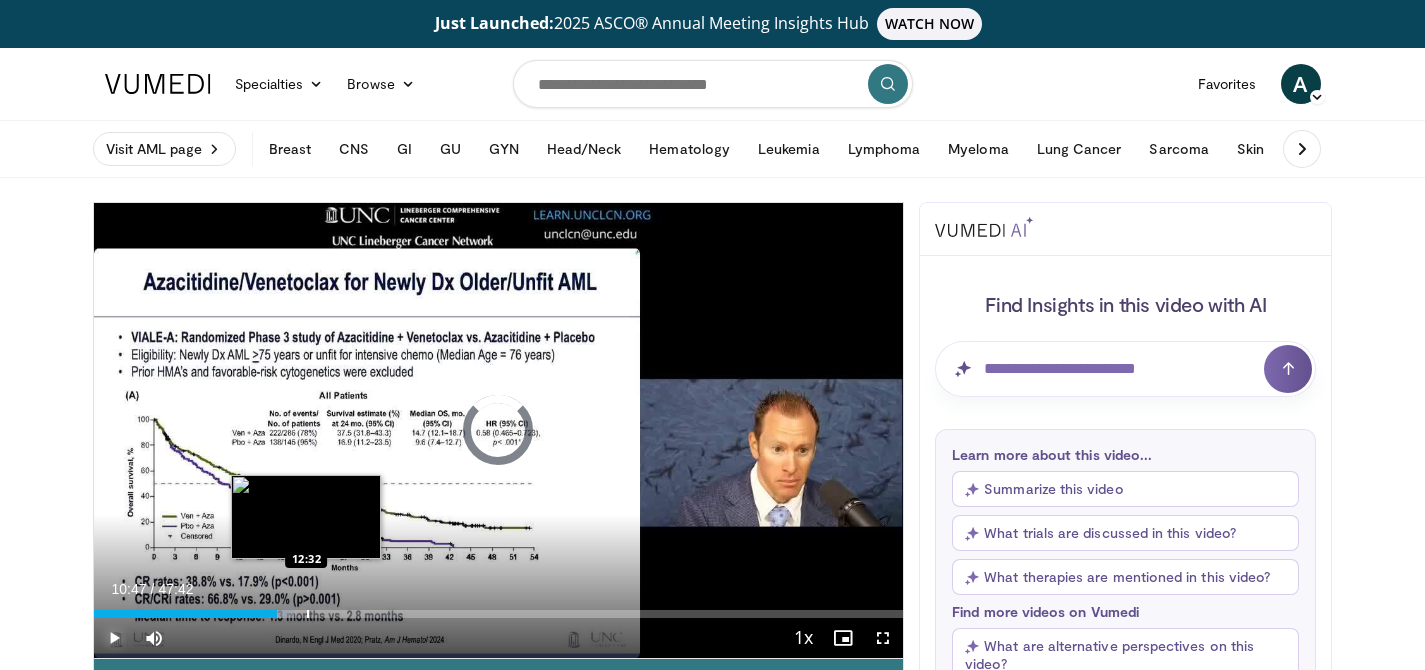 click at bounding box center (308, 614) 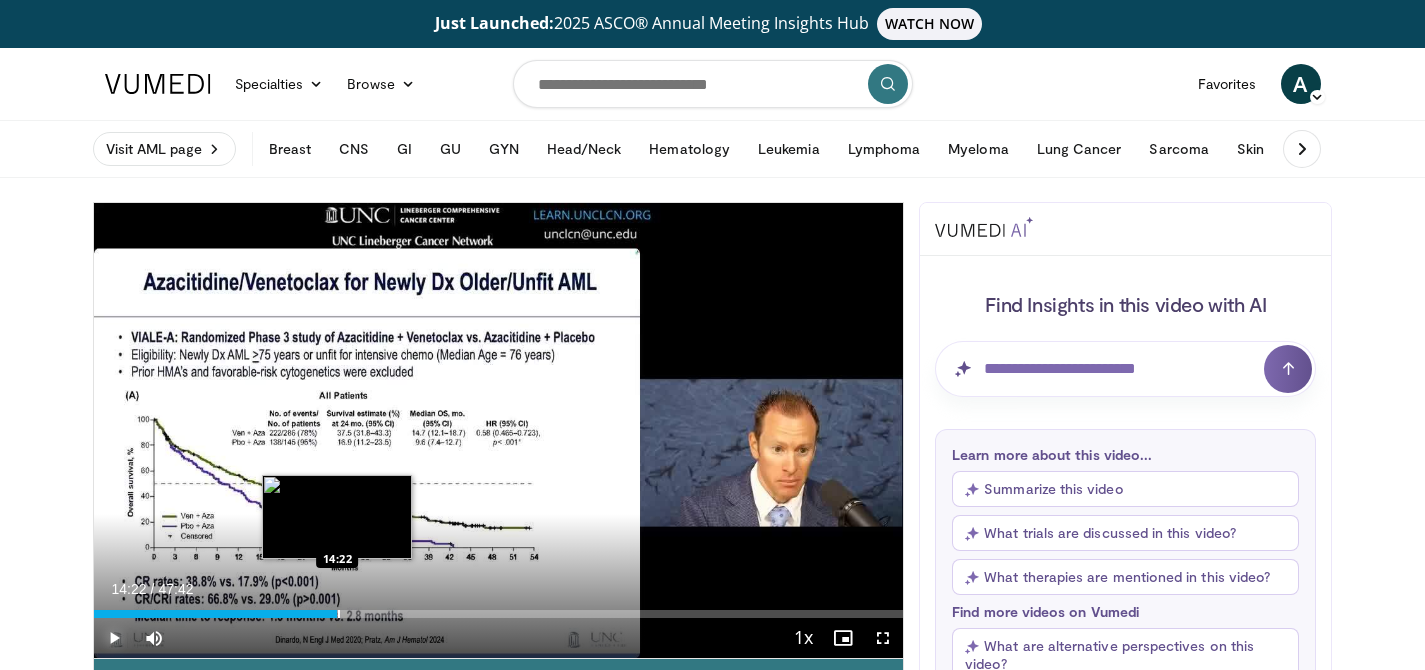 click at bounding box center (339, 614) 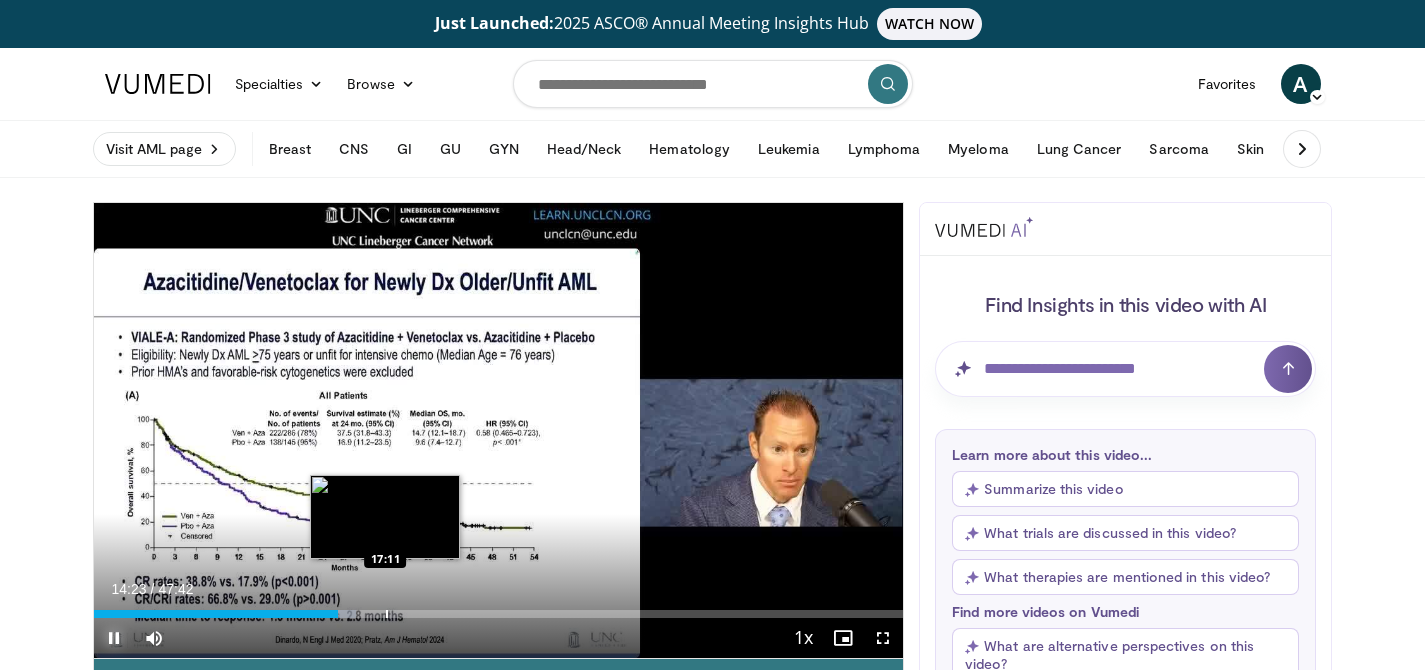 click on "Loaded :  32.44% 14:23 17:11" at bounding box center [499, 608] 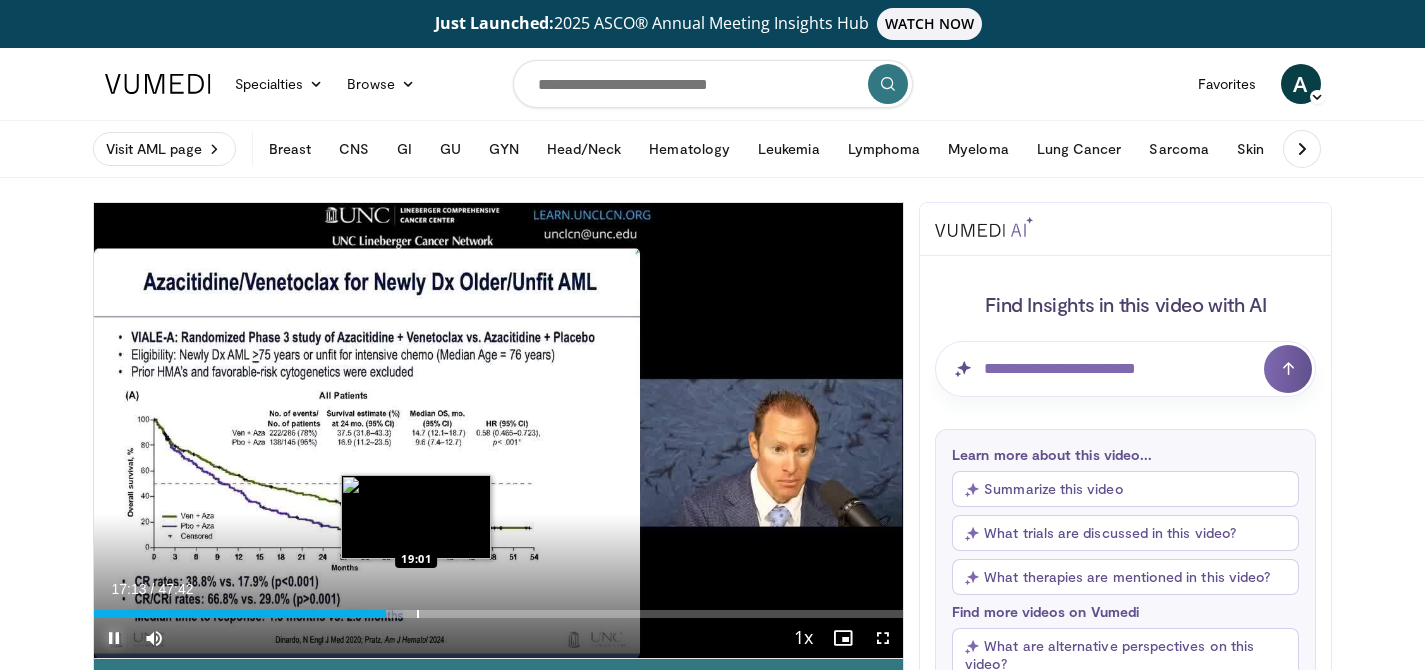 click at bounding box center (418, 614) 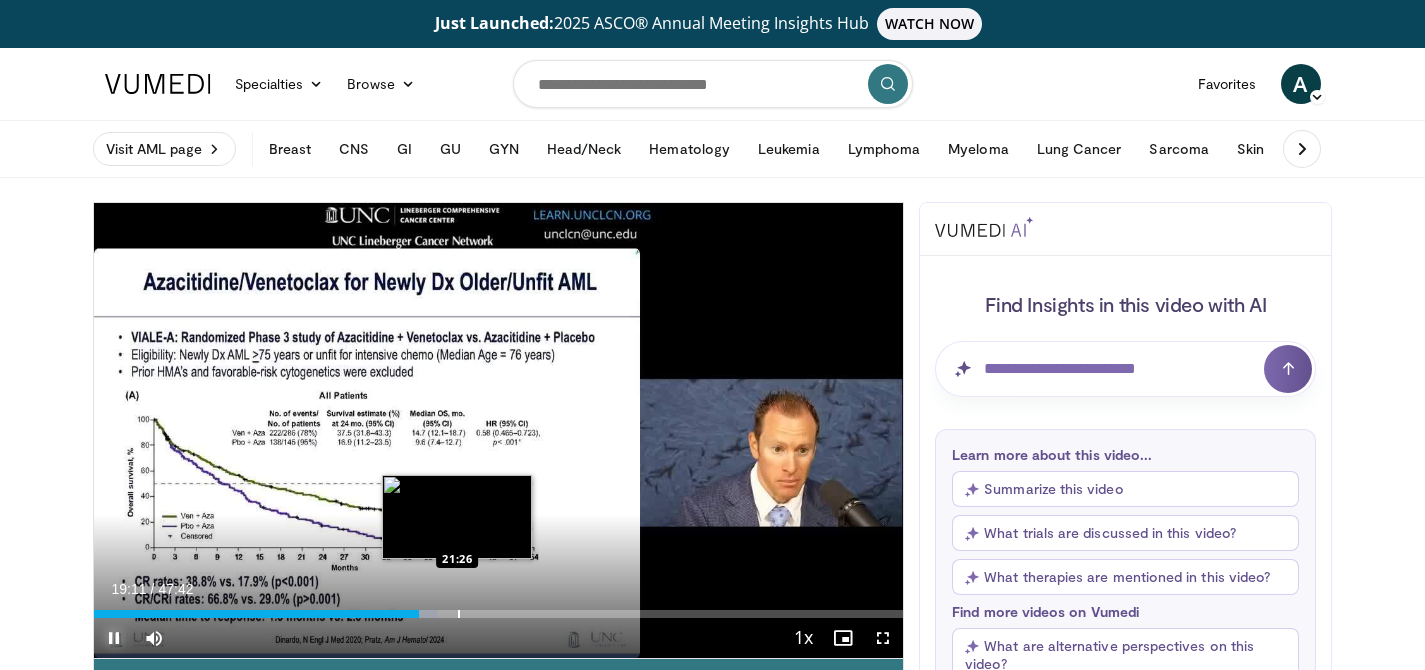 click at bounding box center (459, 614) 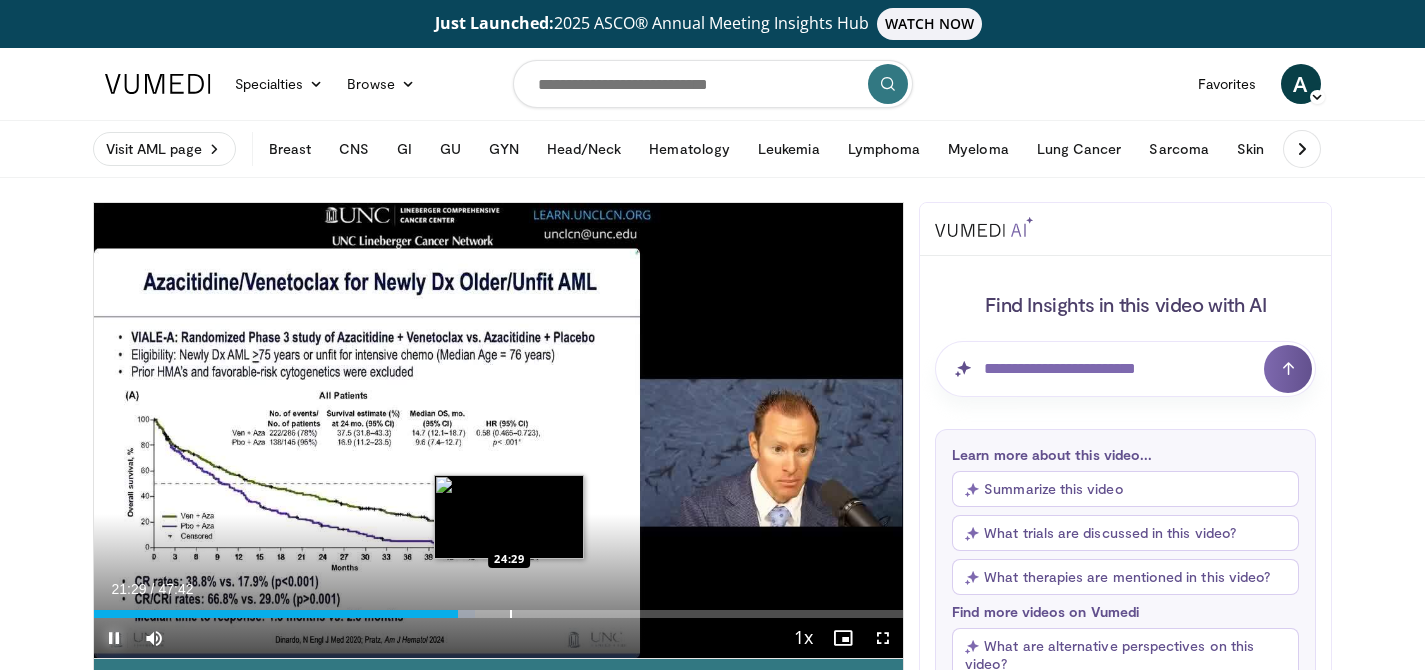 click at bounding box center (511, 614) 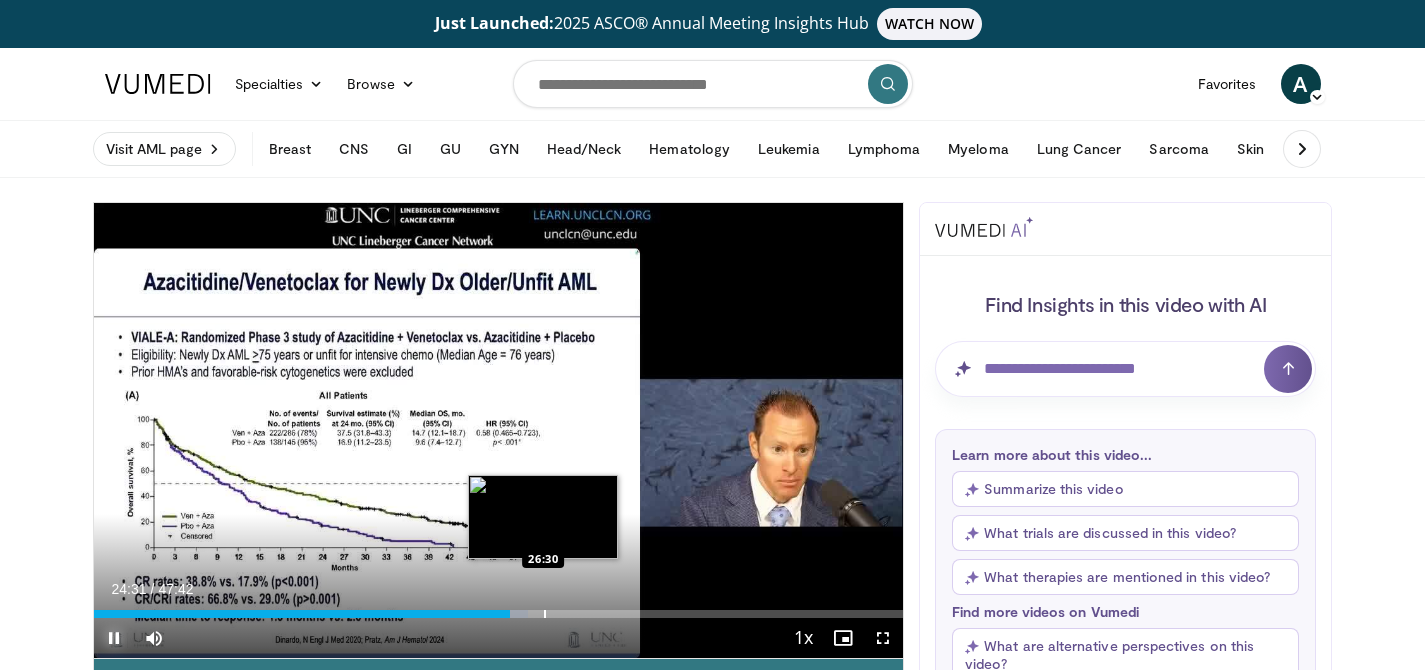 click at bounding box center (545, 614) 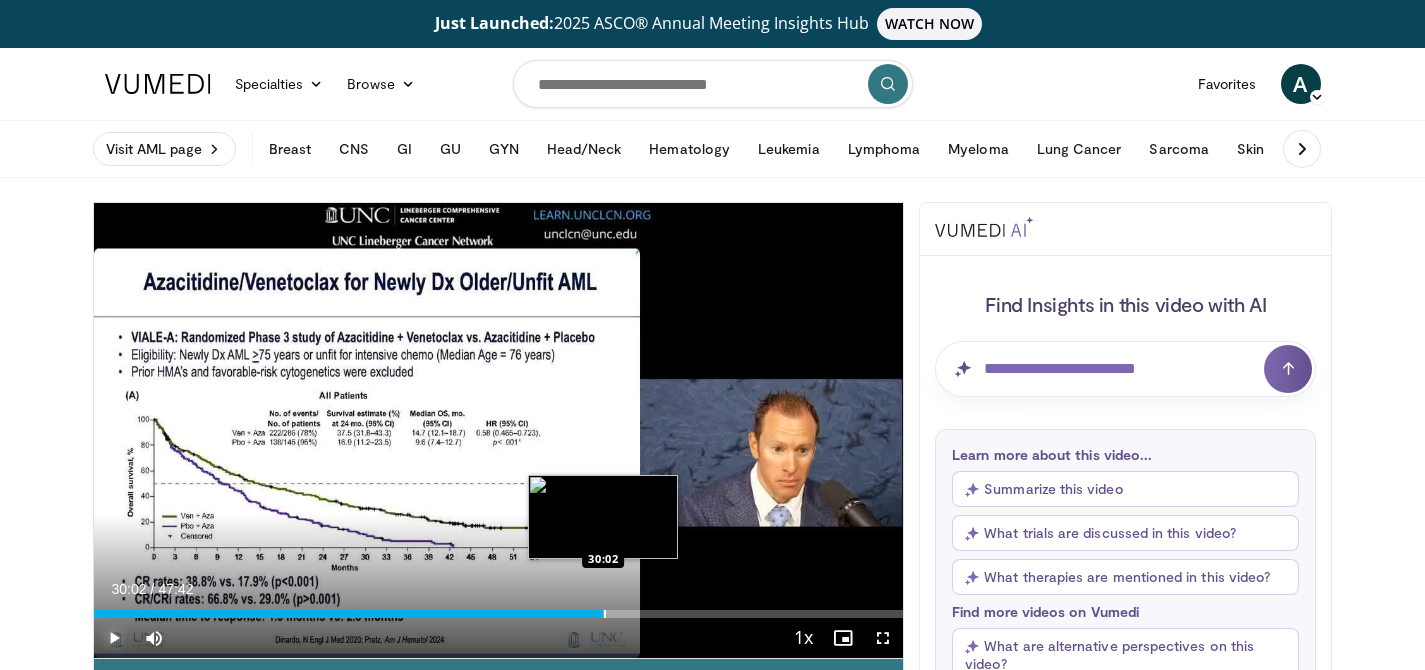 click at bounding box center [605, 614] 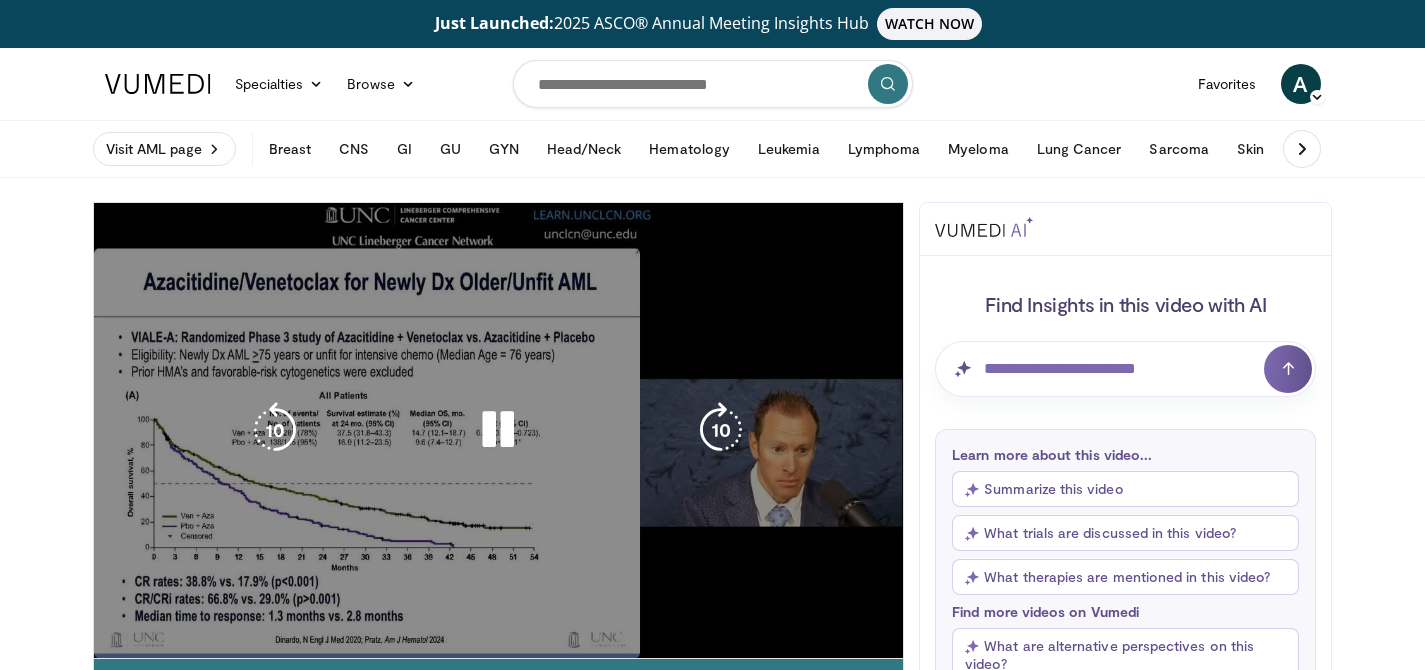 click on "**********" at bounding box center [499, 431] 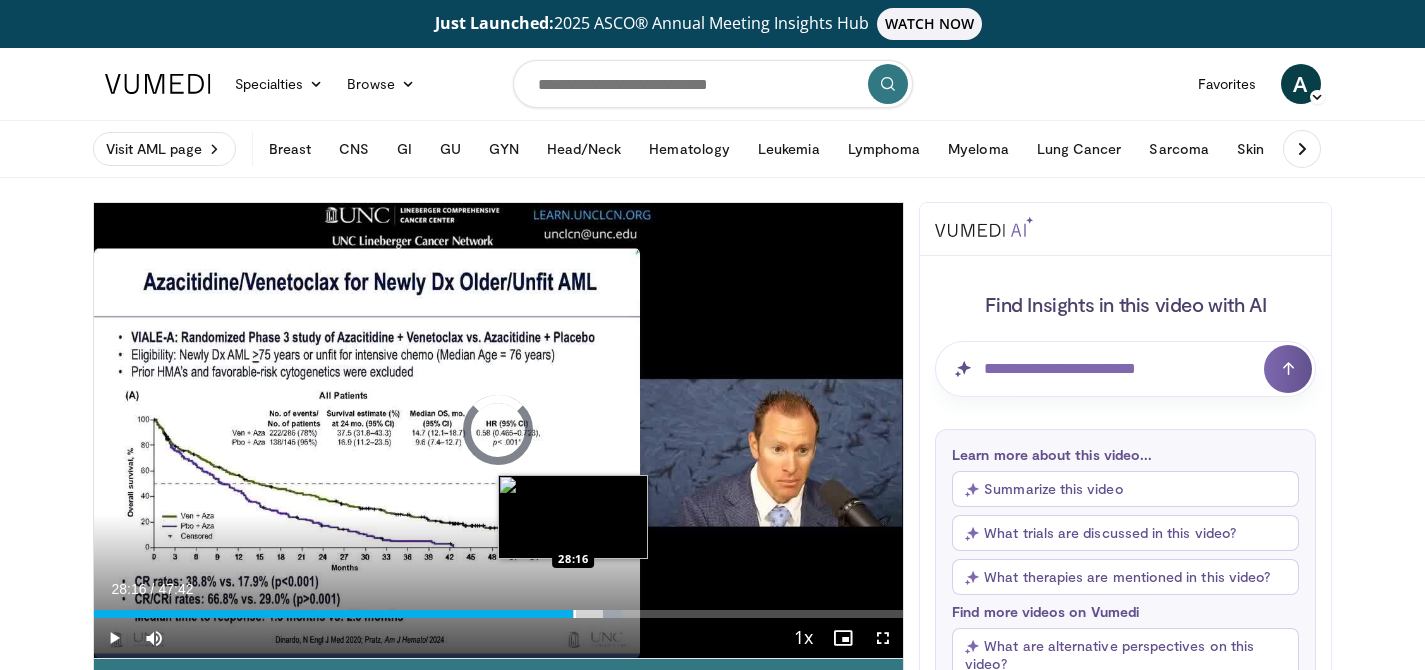 click at bounding box center (575, 614) 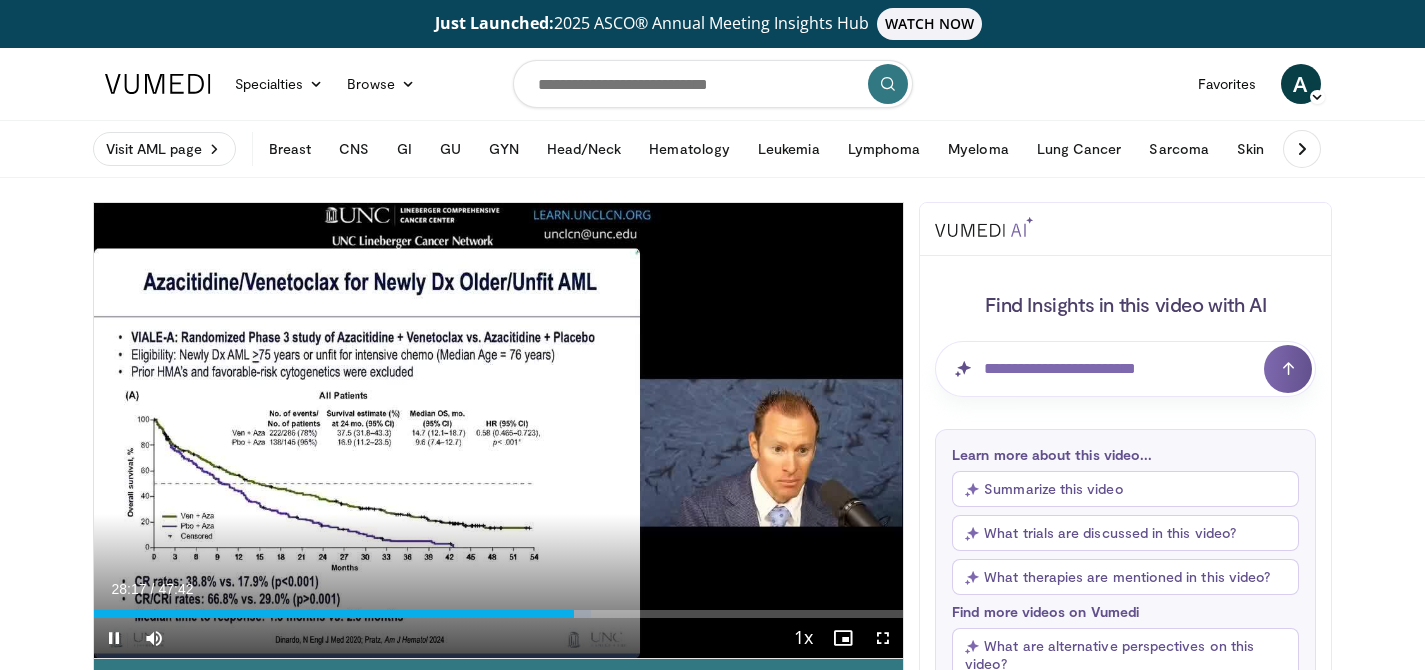 click on "Current Time  28:17 / Duration  47:42 Pause Skip Backward Skip Forward Mute Loaded :  61.40% 28:17 28:12 Stream Type  LIVE Seek to live, currently behind live LIVE   1x Playback Rate 0.5x 0.75x 1x , selected 1.25x 1.5x 1.75x 2x Chapters Chapters Descriptions descriptions off , selected Captions captions settings , opens captions settings dialog captions off , selected Audio Track en (Main) , selected Fullscreen Enable picture-in-picture mode" at bounding box center (499, 638) 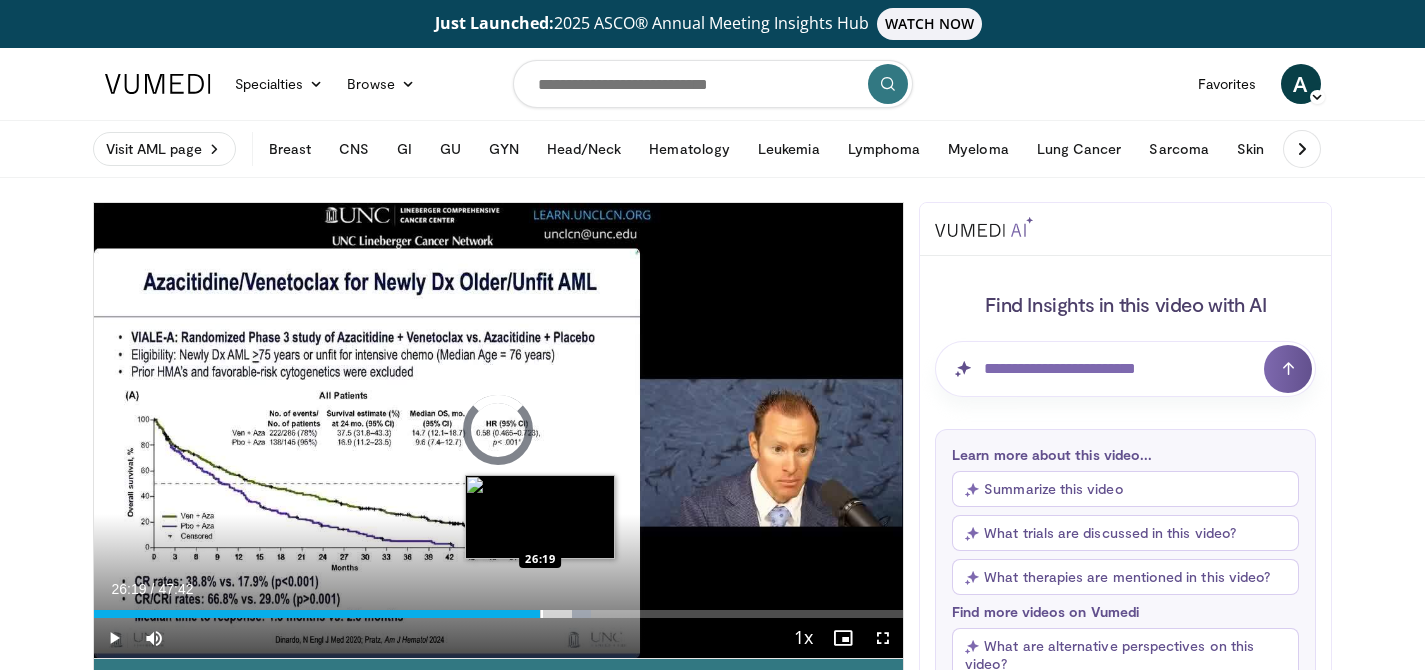 click at bounding box center [542, 614] 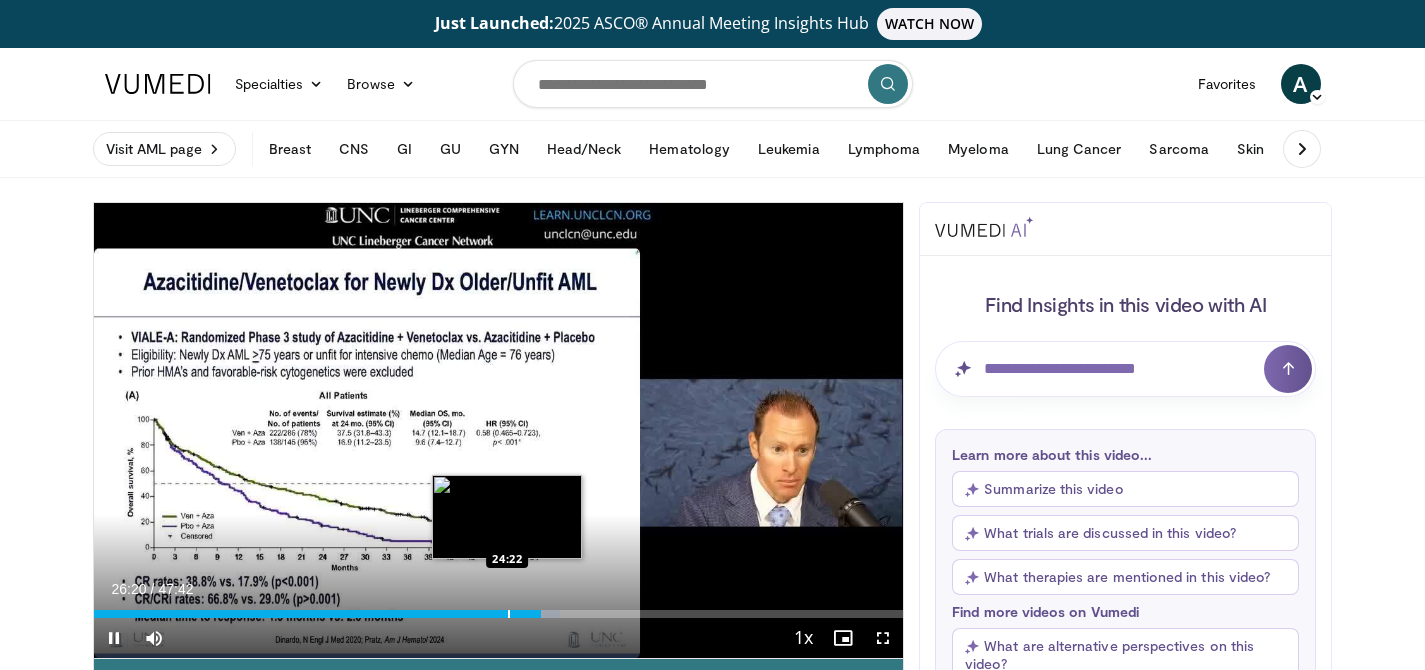 click at bounding box center [509, 614] 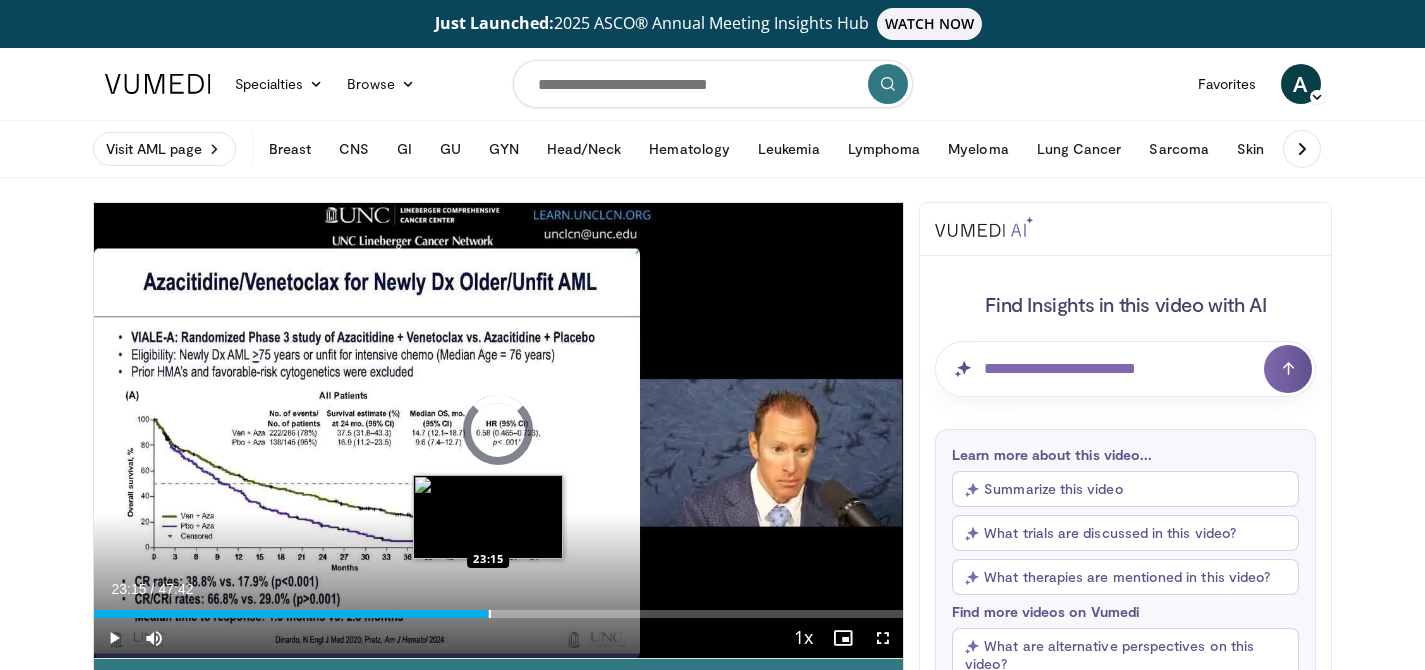 click at bounding box center (490, 614) 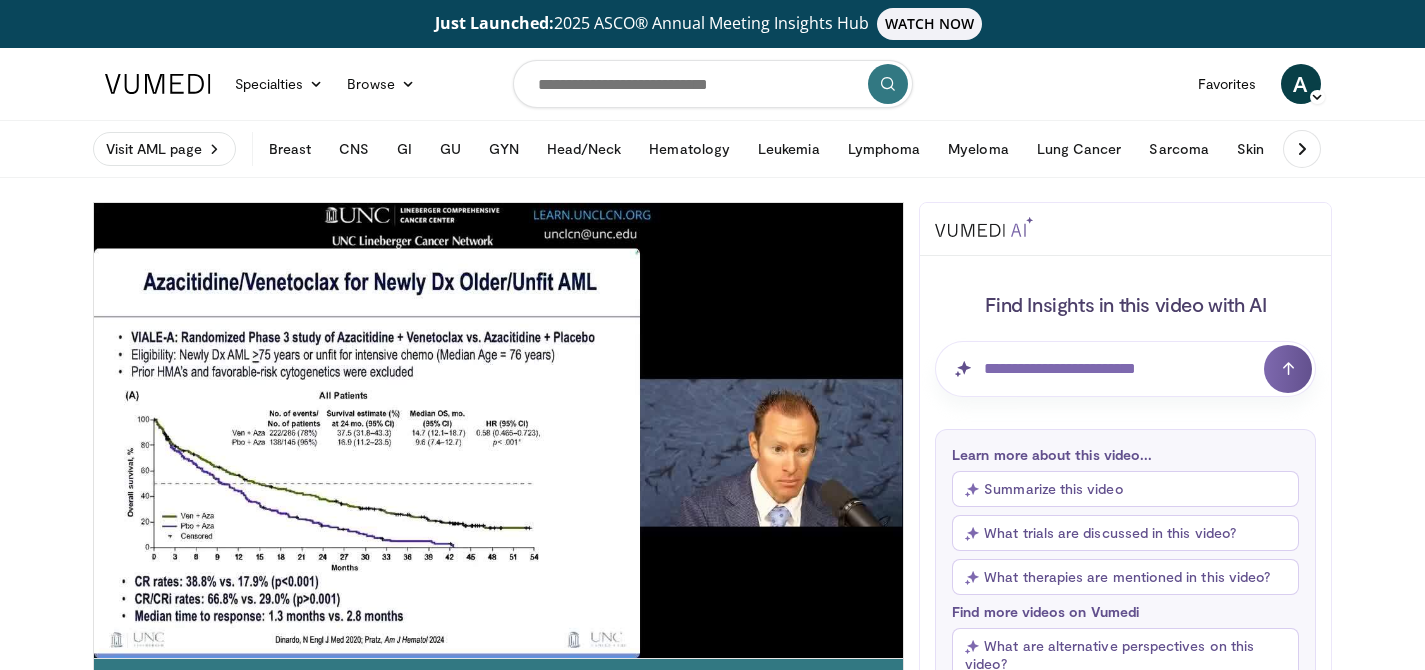 scroll, scrollTop: 14, scrollLeft: 0, axis: vertical 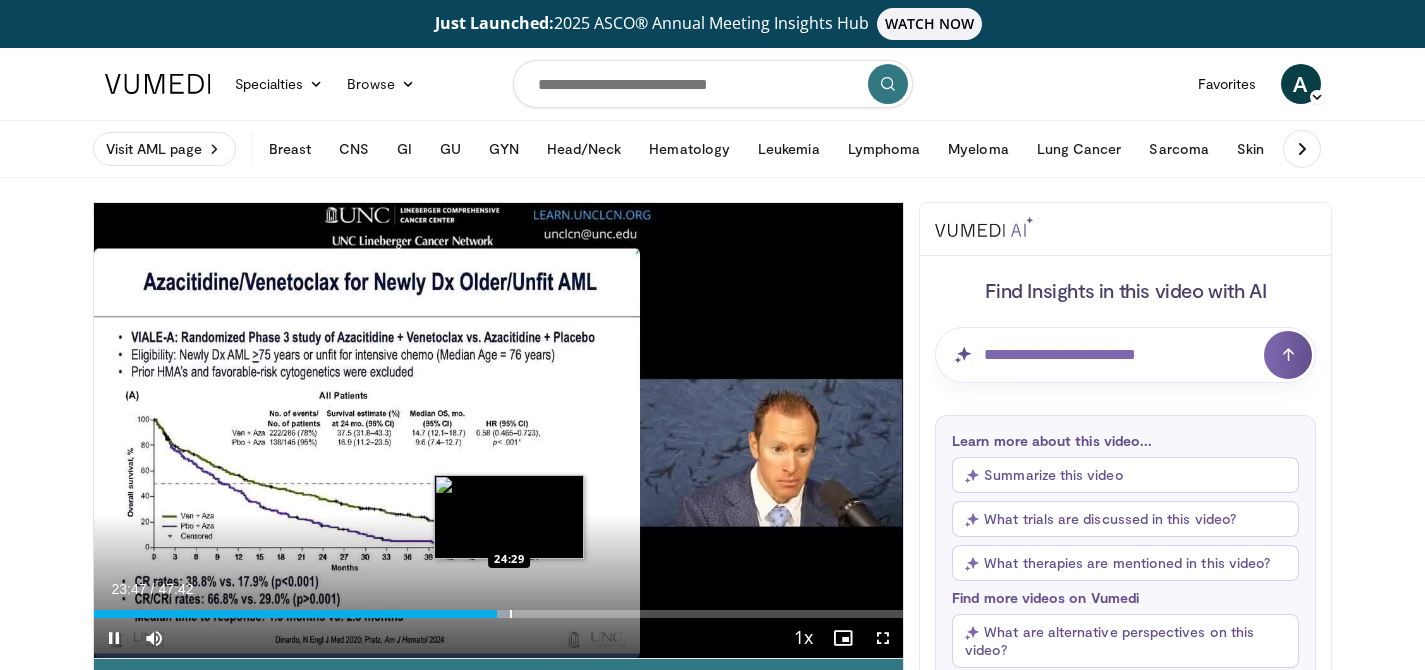 click on "Loaded :  51.98% 23:47 24:29" at bounding box center (499, 614) 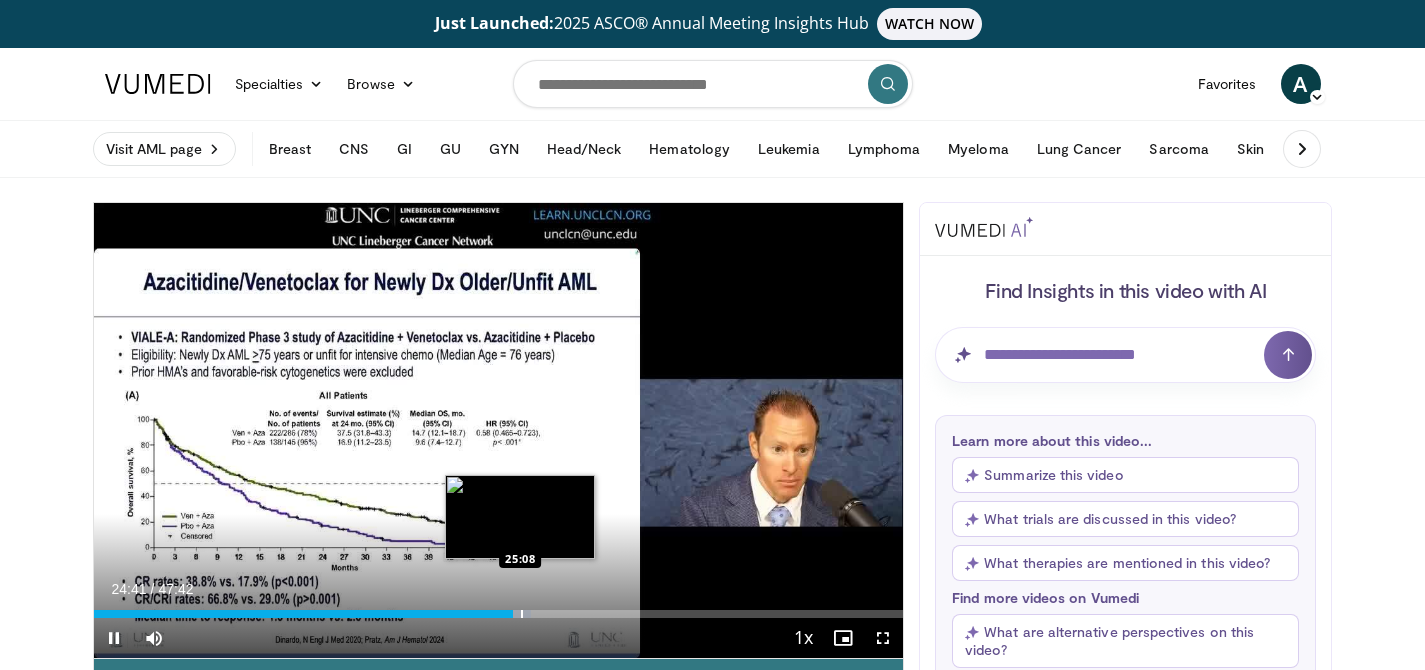 click at bounding box center [522, 614] 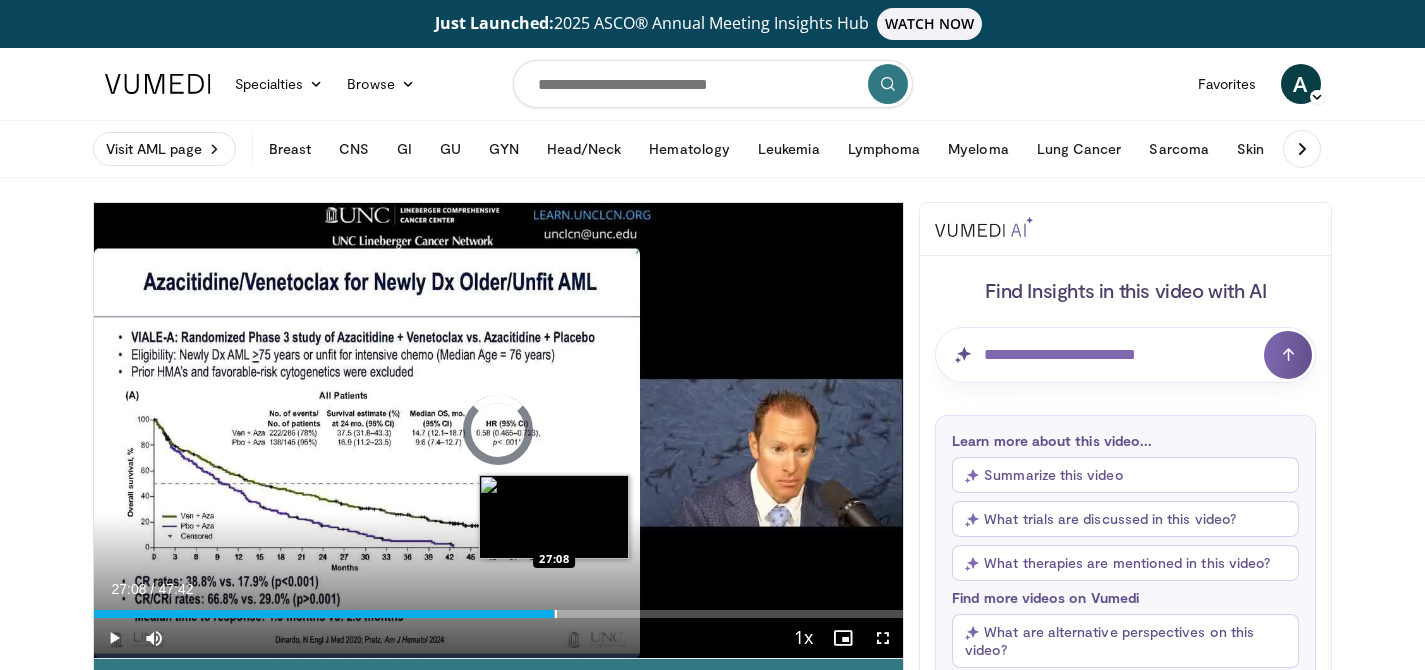 click at bounding box center [556, 614] 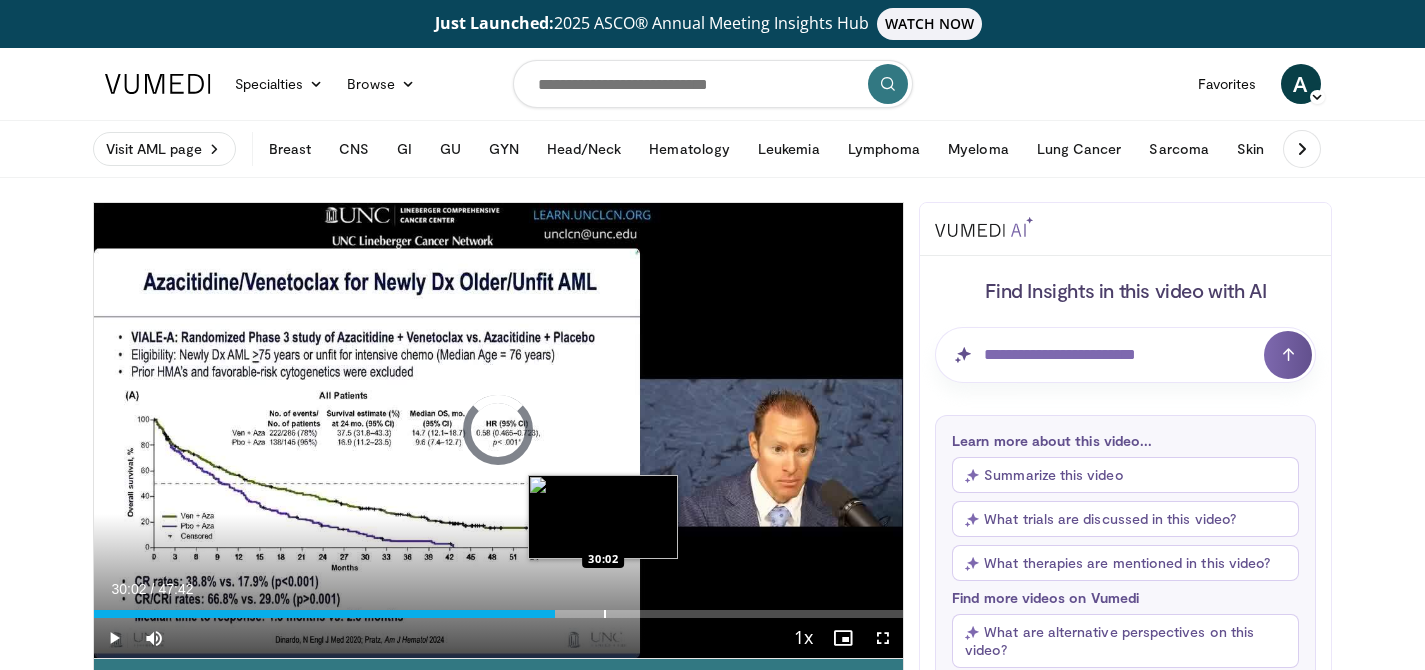click at bounding box center [605, 614] 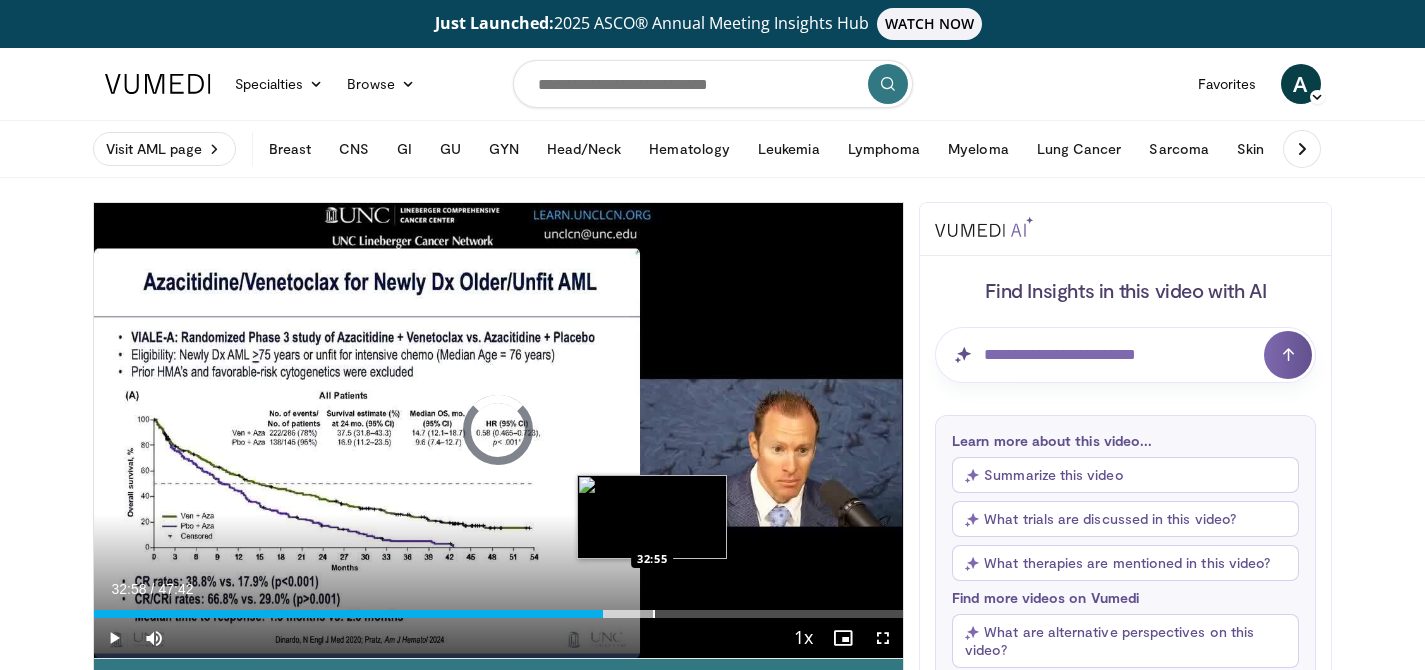 click at bounding box center [654, 614] 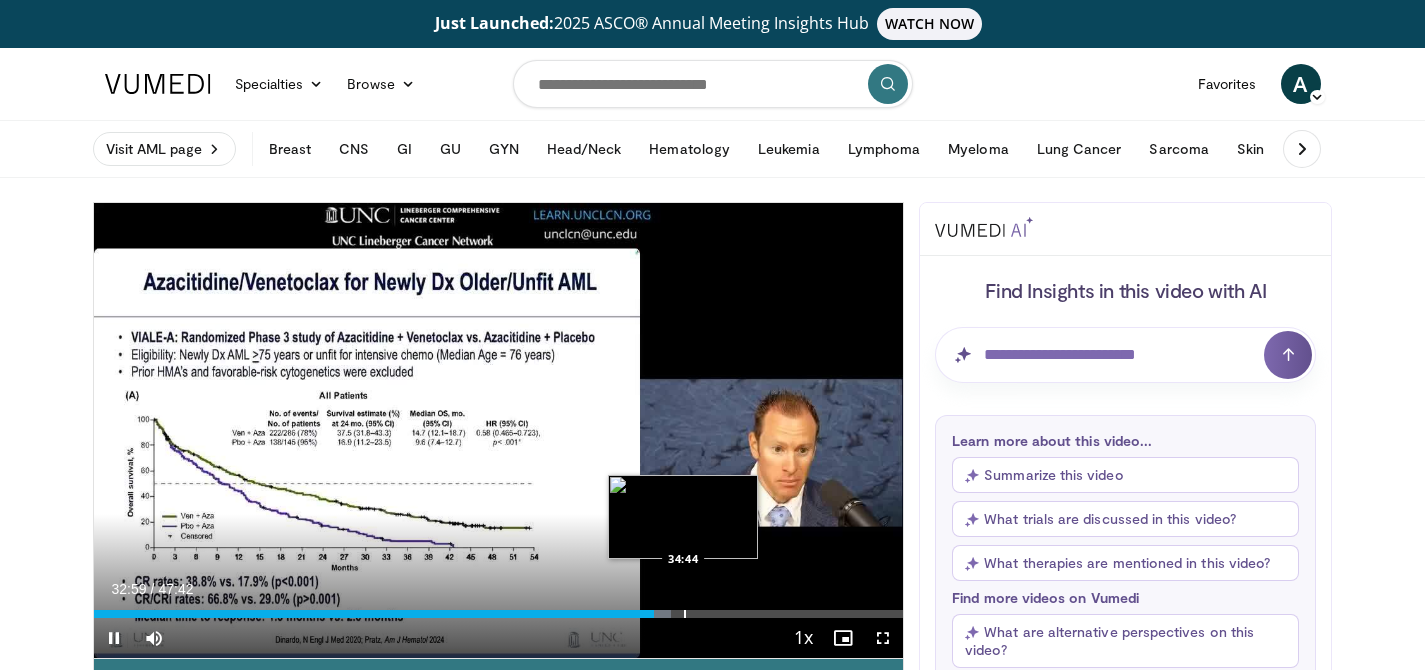 click on "Loaded :  71.28% 32:59 34:44" at bounding box center (499, 608) 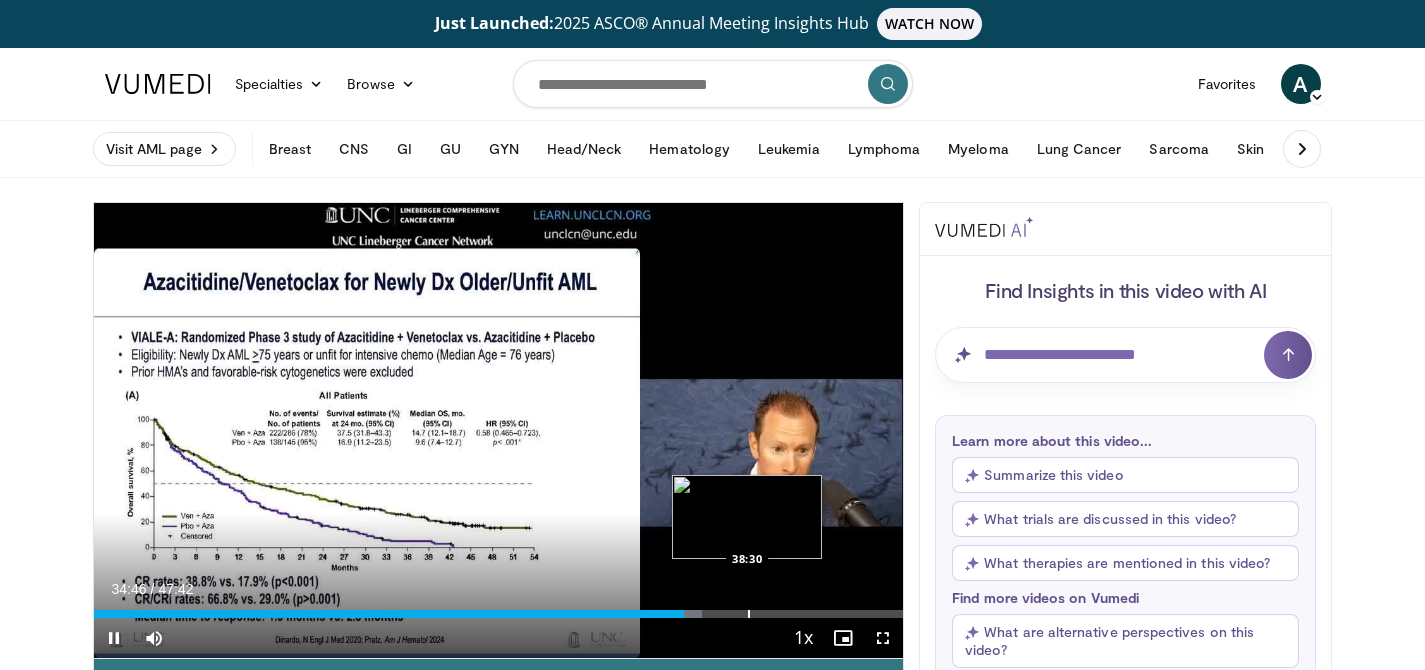 click at bounding box center (749, 614) 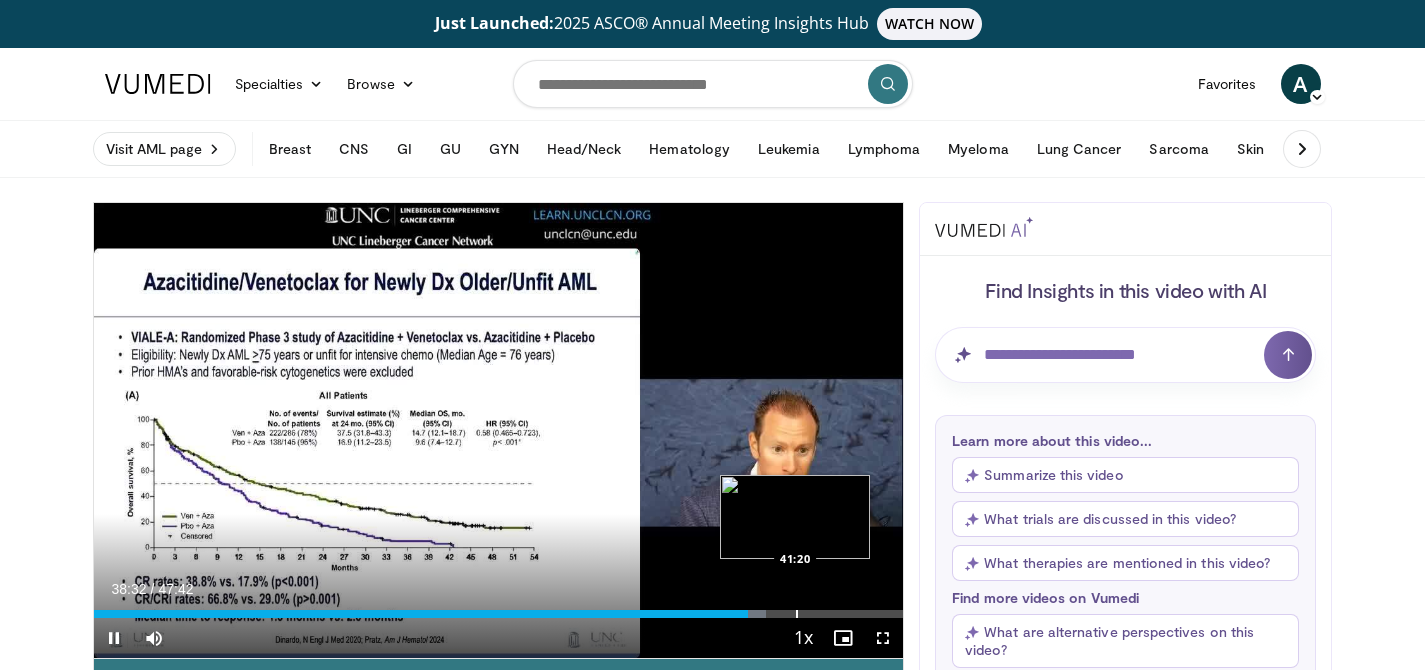 click at bounding box center (797, 614) 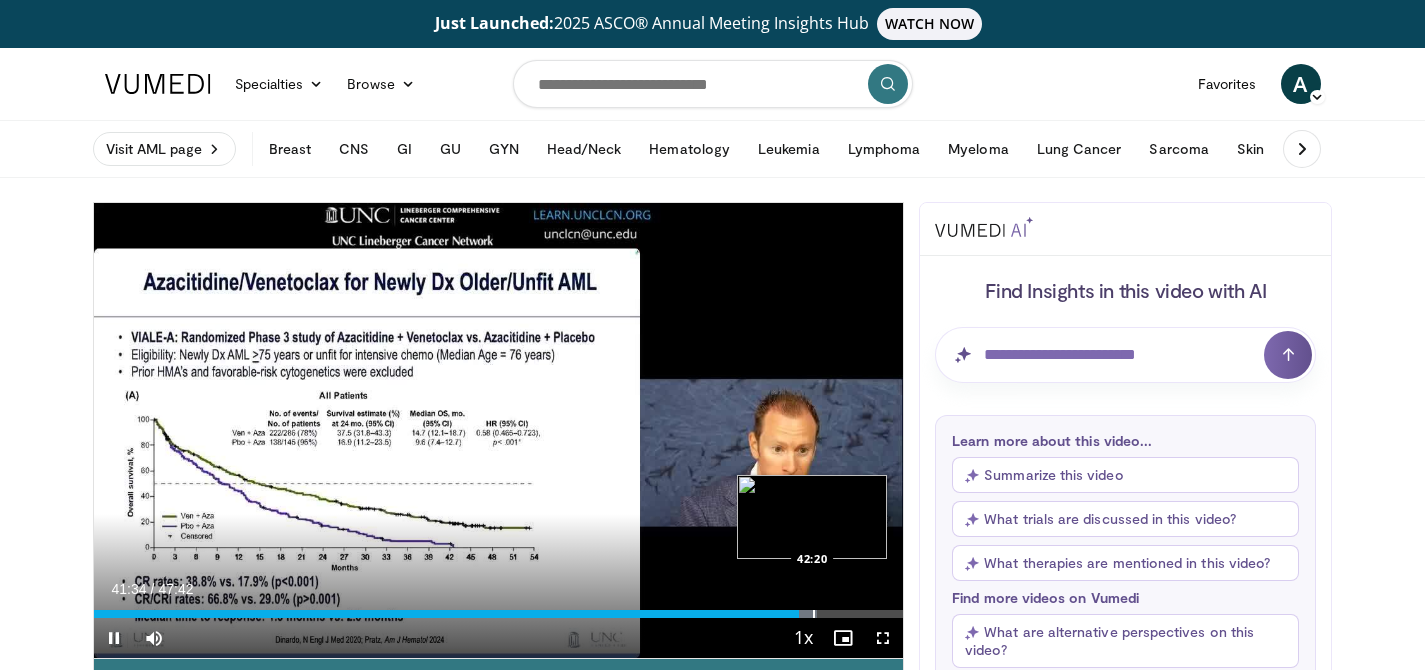 click at bounding box center [805, 614] 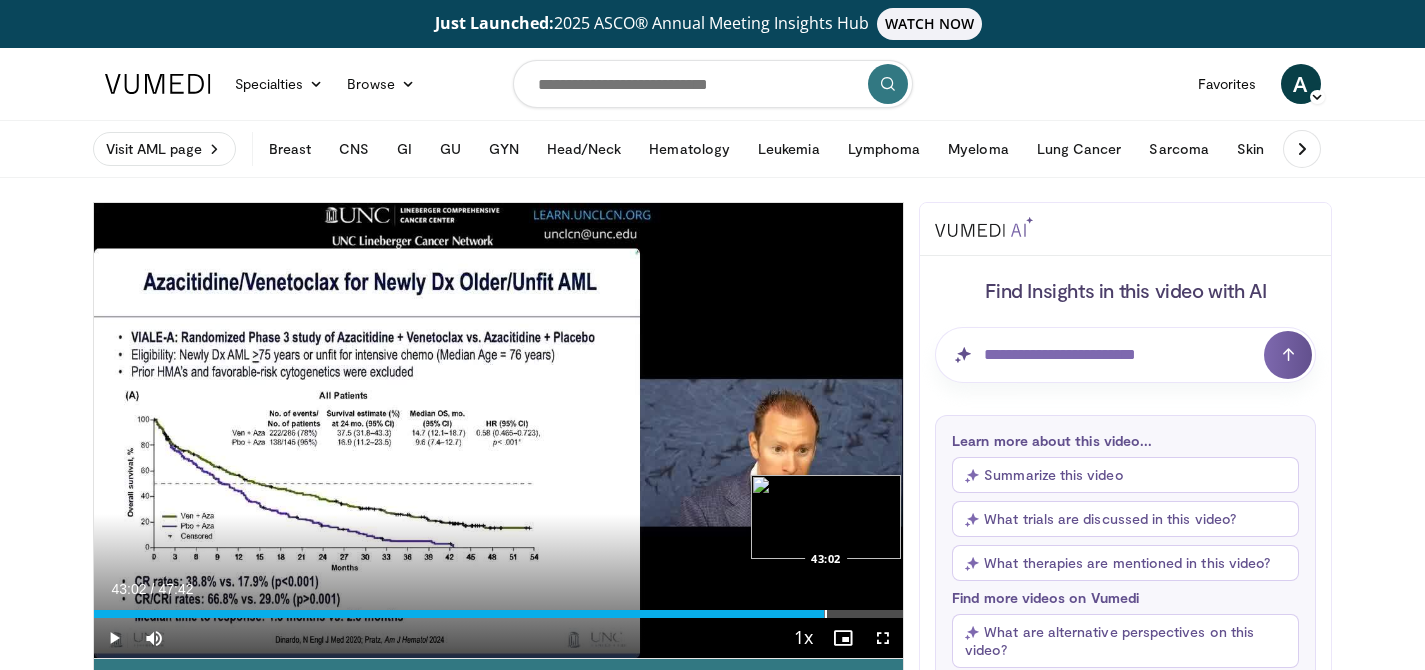 click at bounding box center [826, 614] 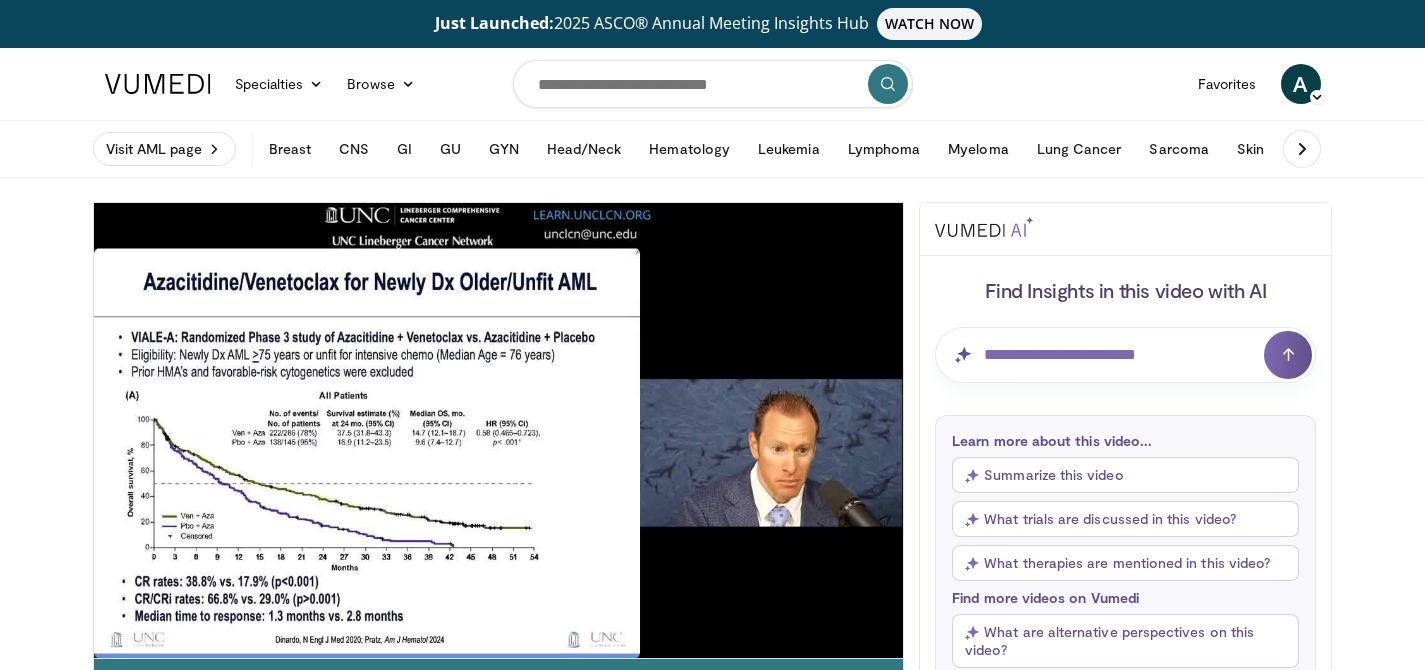 click on "**********" at bounding box center [499, 431] 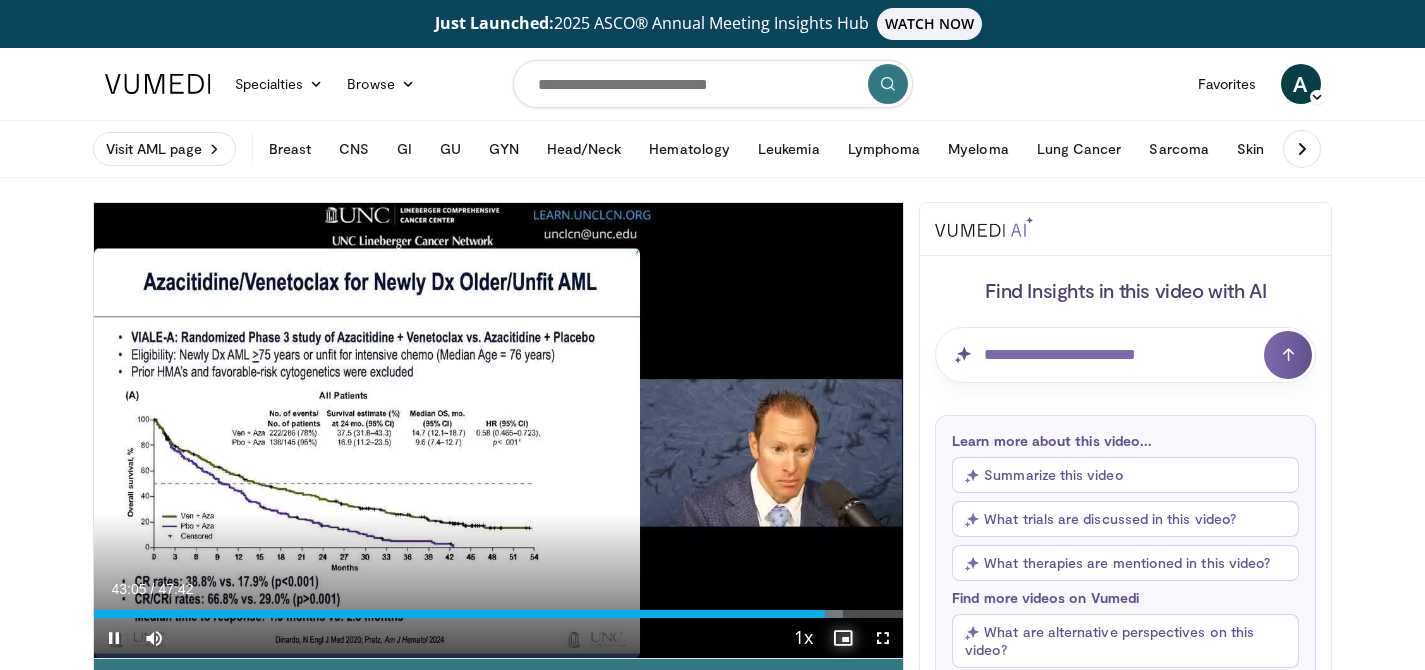click at bounding box center [843, 638] 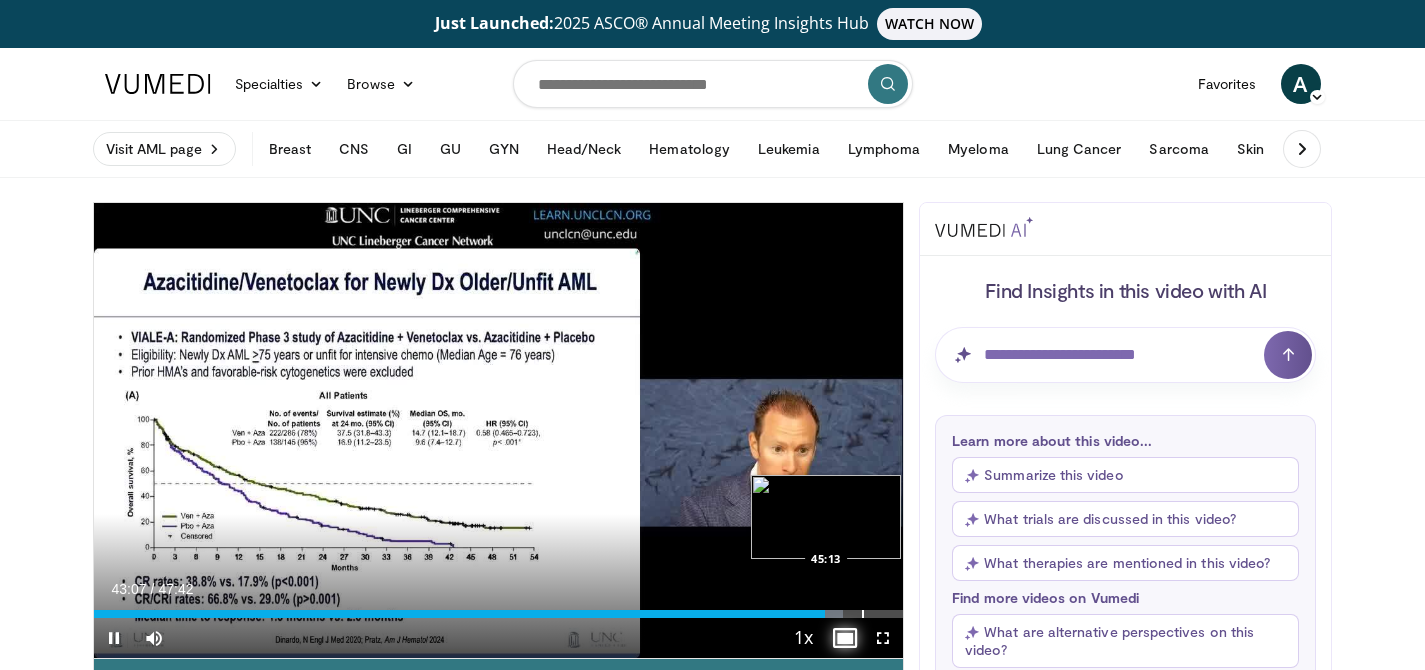 click at bounding box center [863, 614] 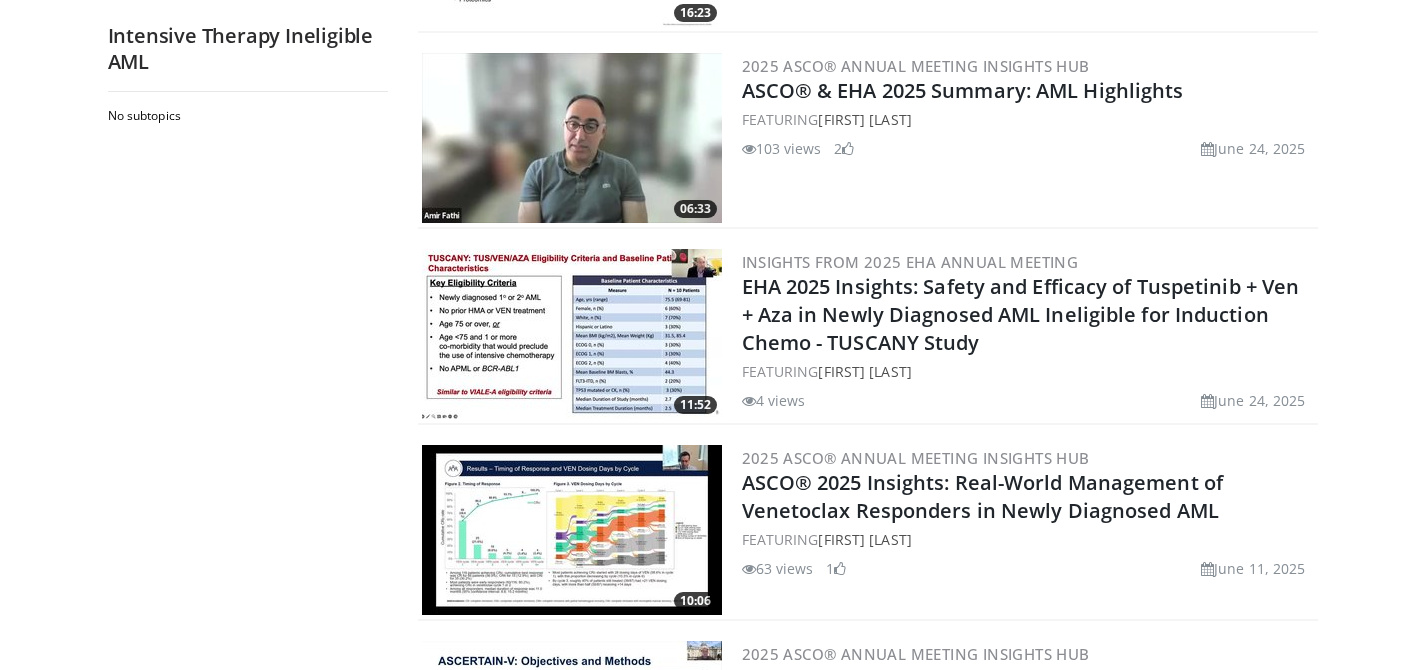 scroll, scrollTop: 1479, scrollLeft: 0, axis: vertical 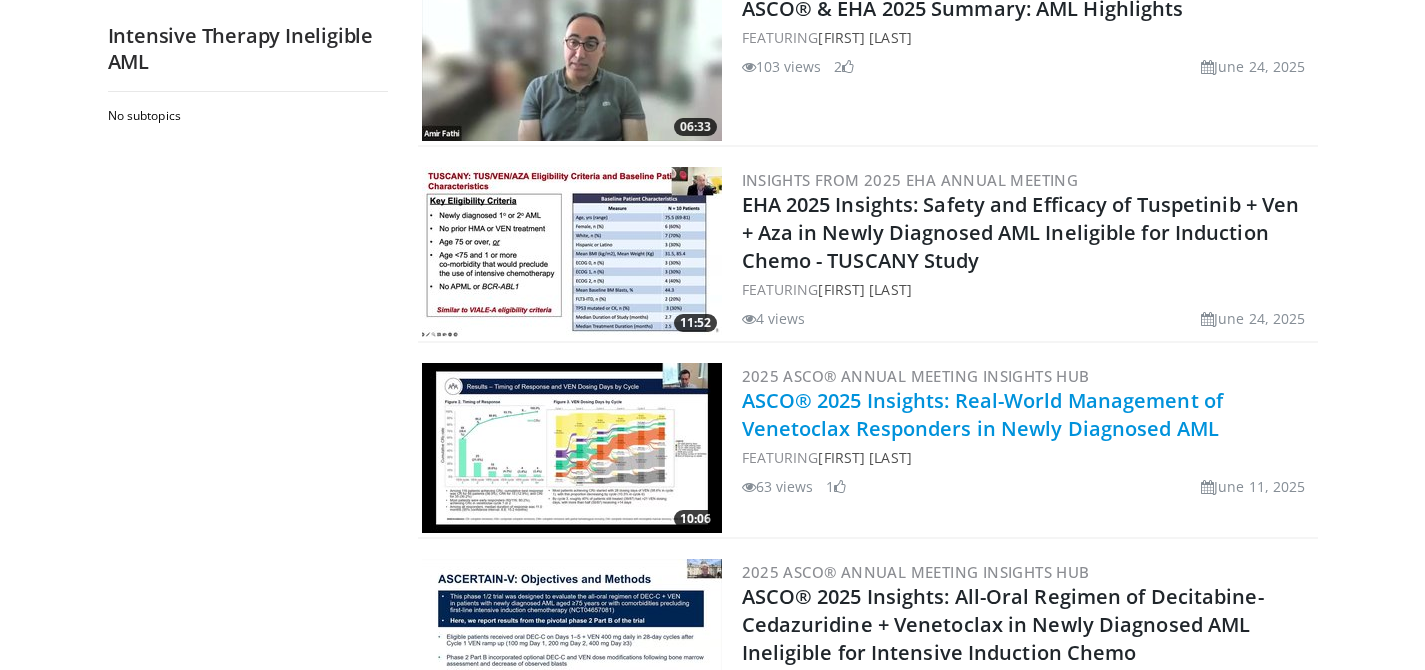 click on "ASCO® 2025 Insights: Real-World Management of Venetoclax Responders in Newly Diagnosed AML" at bounding box center [983, 414] 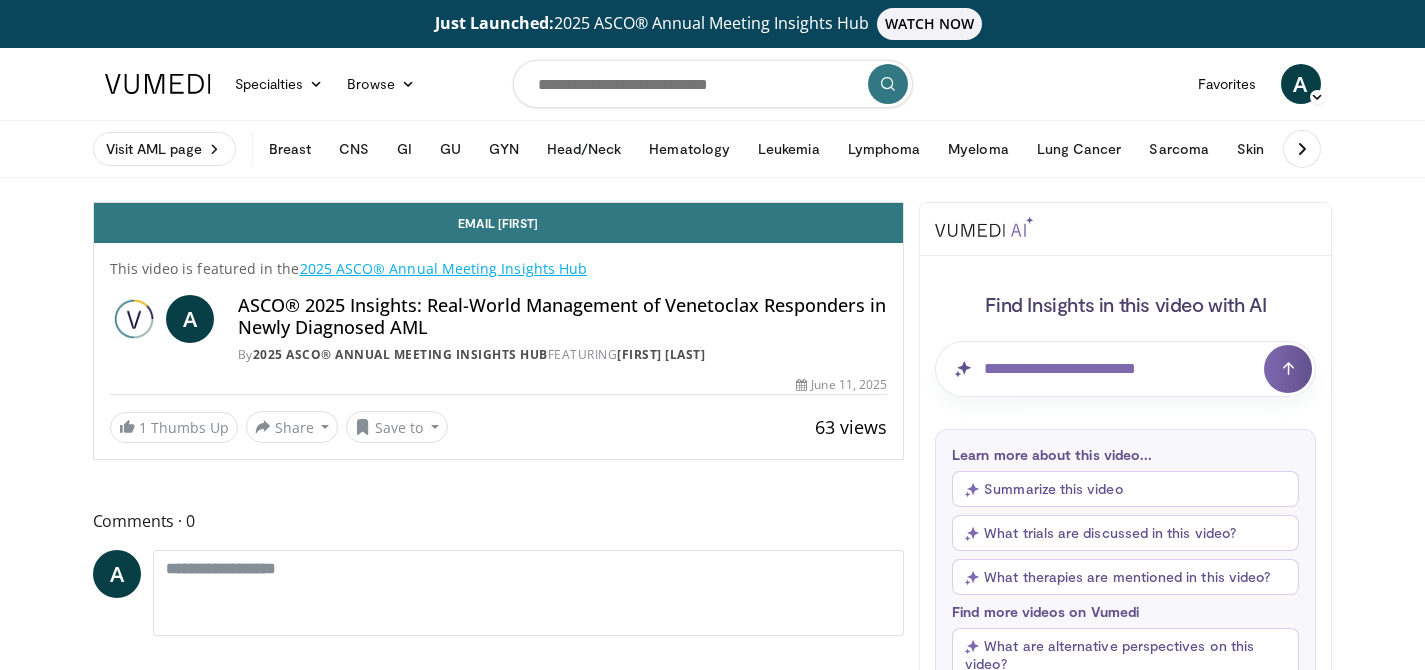scroll, scrollTop: 0, scrollLeft: 0, axis: both 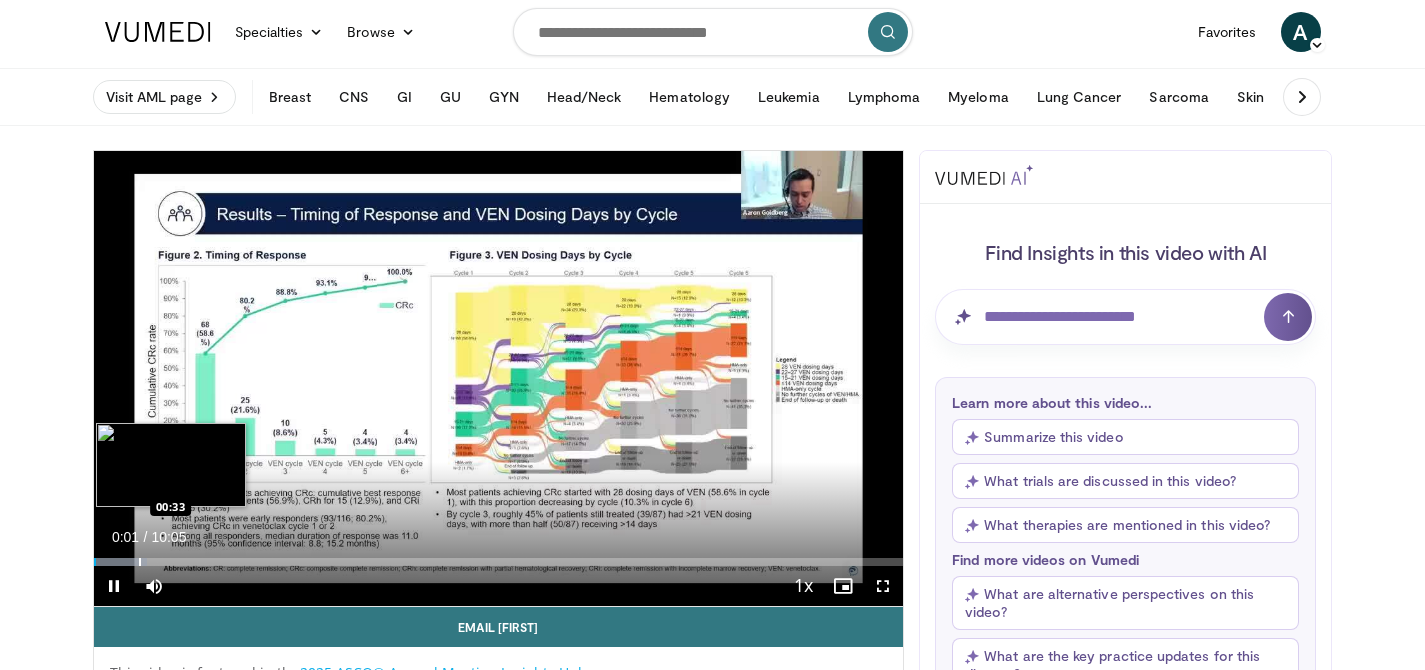 click at bounding box center [140, 562] 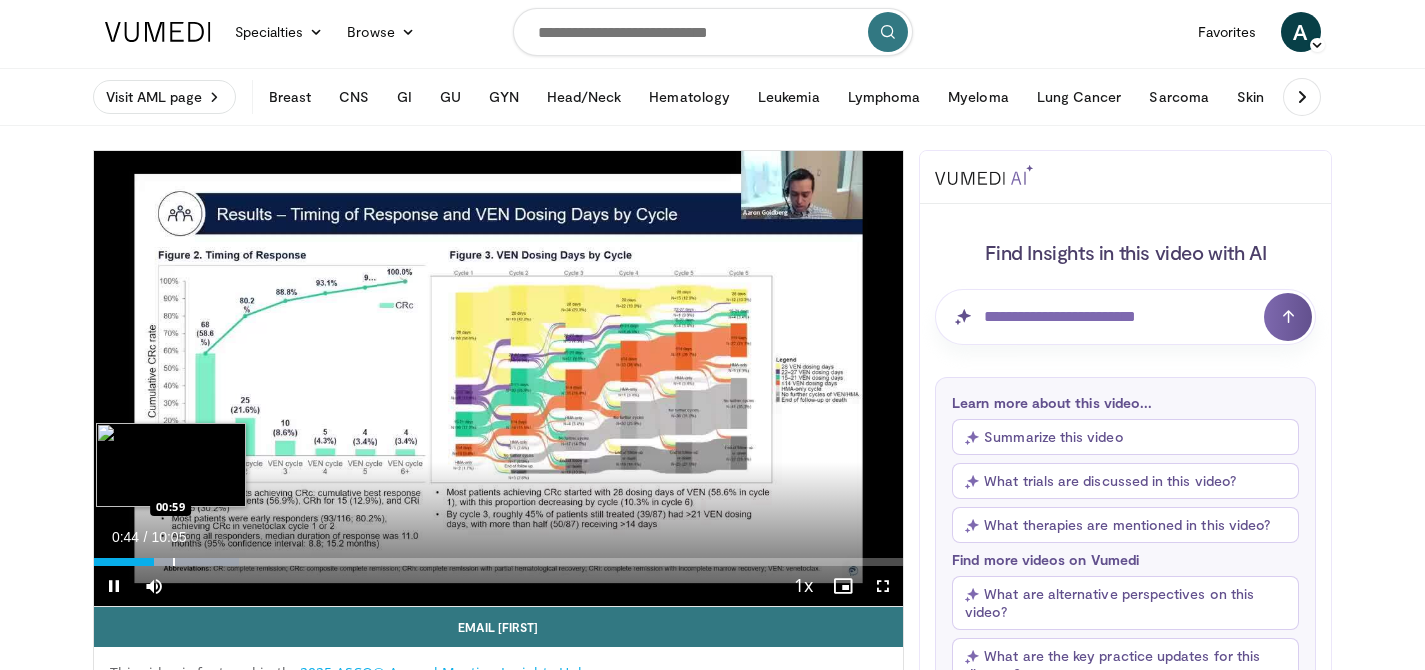 click at bounding box center [174, 562] 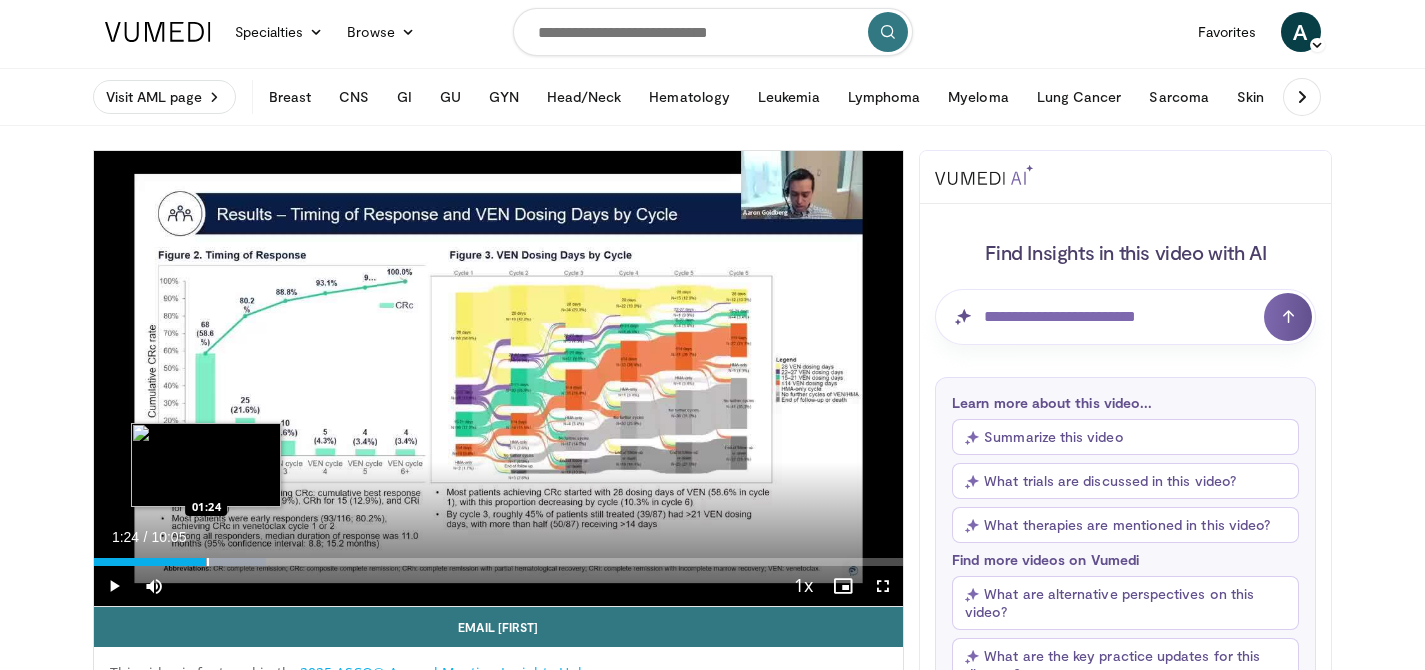 click at bounding box center [208, 562] 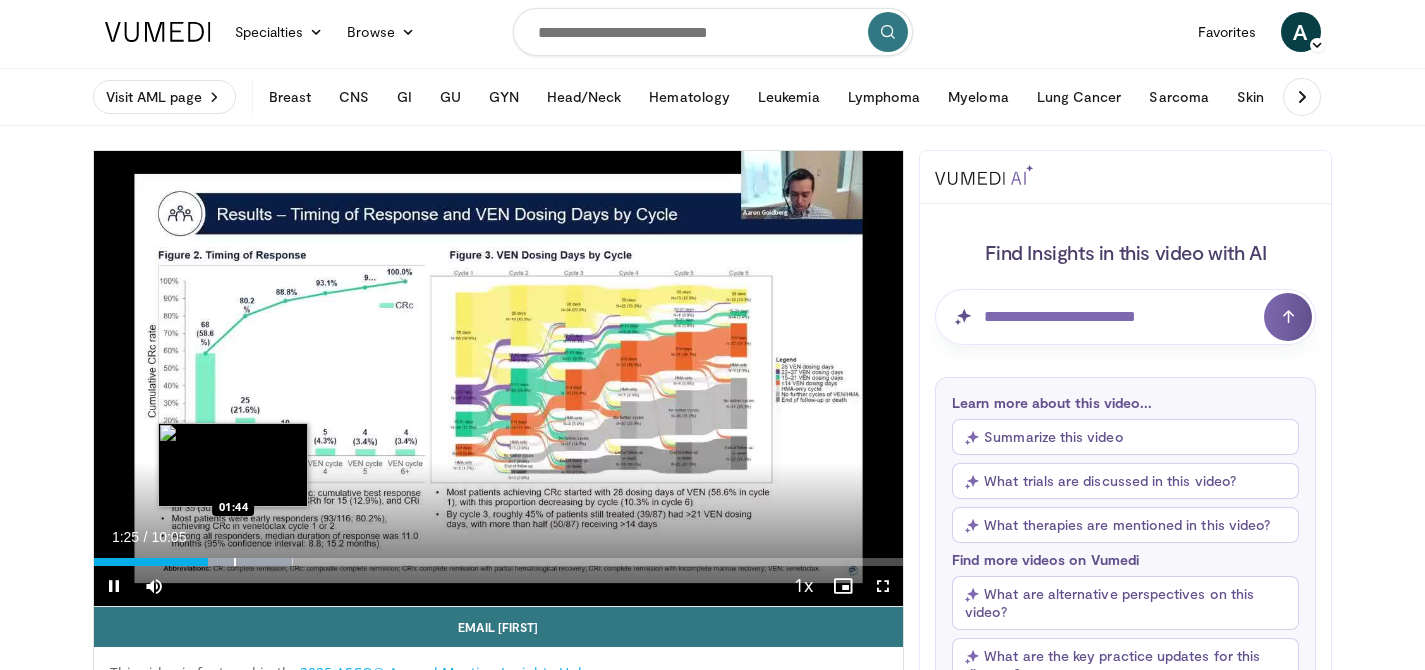 click at bounding box center [235, 562] 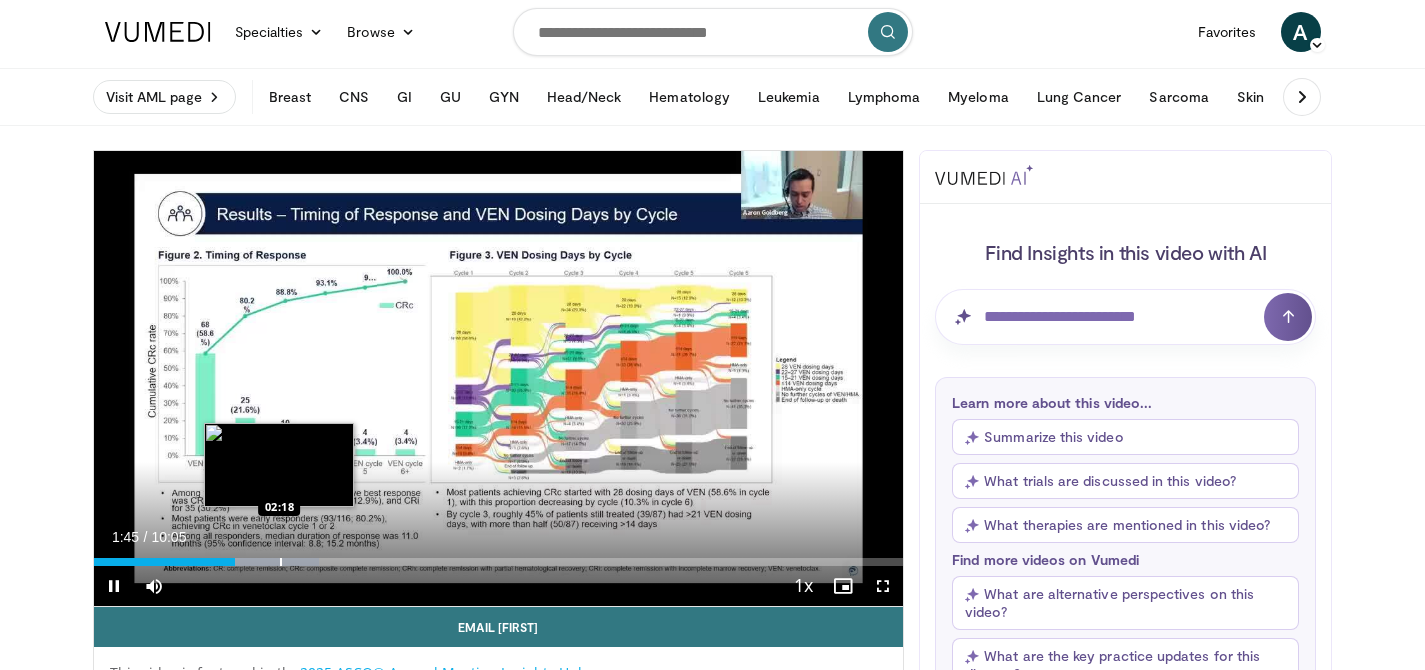click at bounding box center [281, 562] 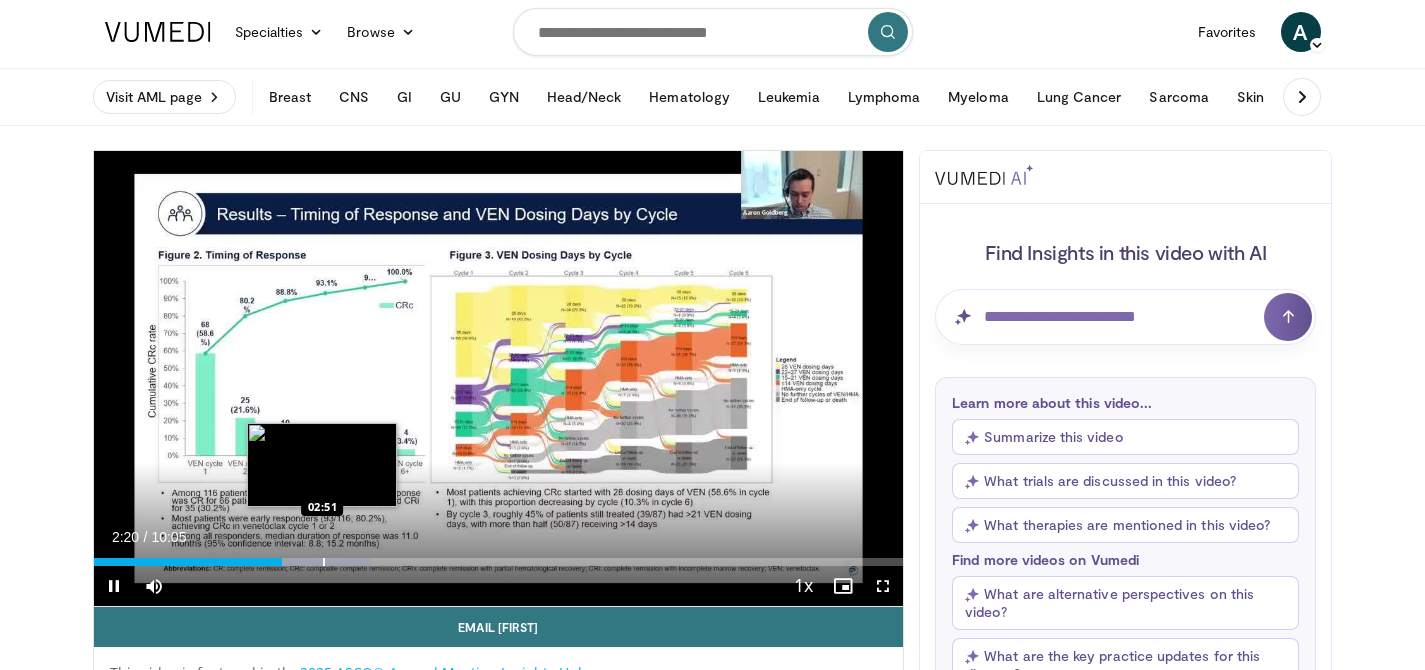 click at bounding box center [324, 562] 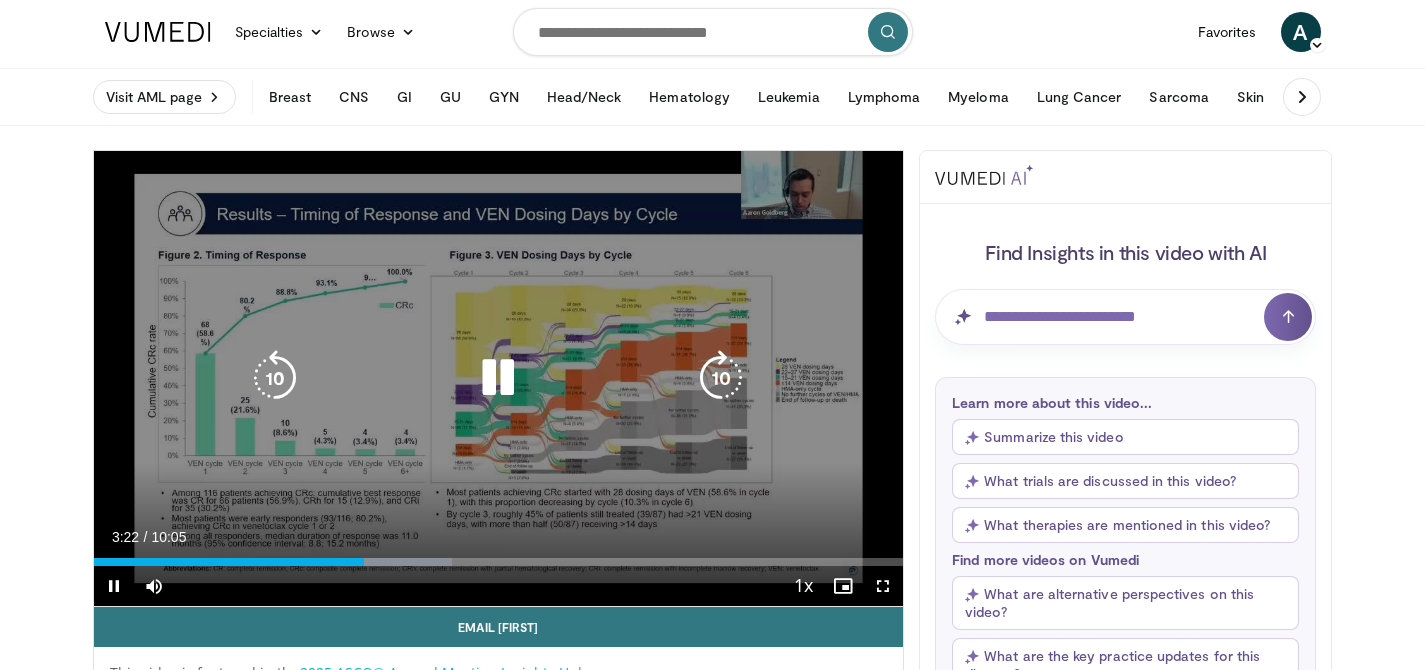 click at bounding box center (498, 378) 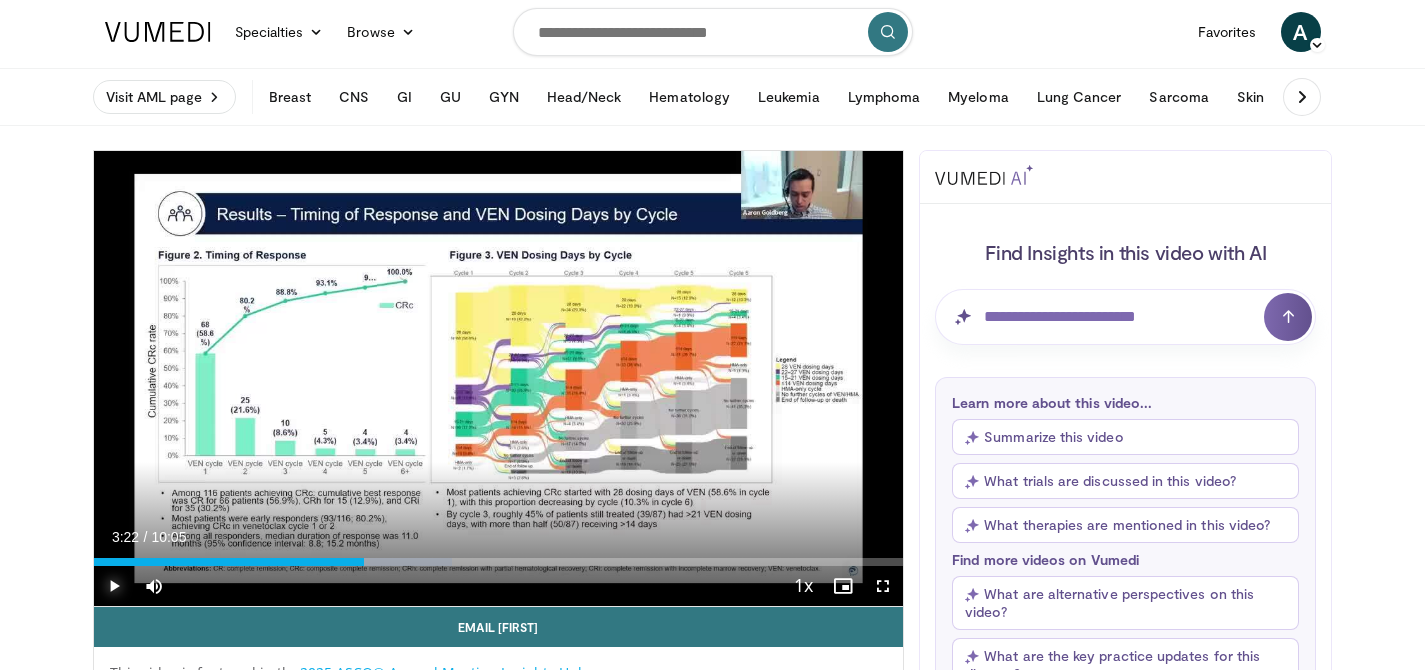 click at bounding box center [114, 586] 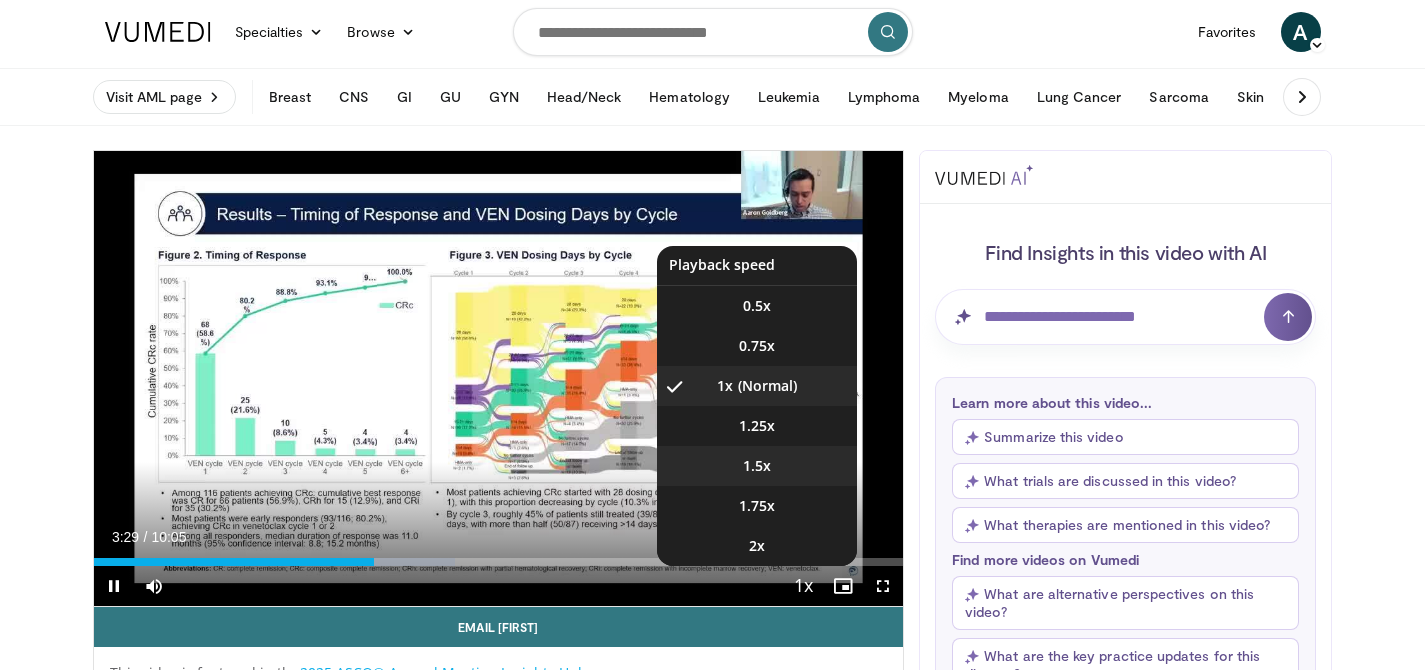 click on "1.5x" at bounding box center [757, 466] 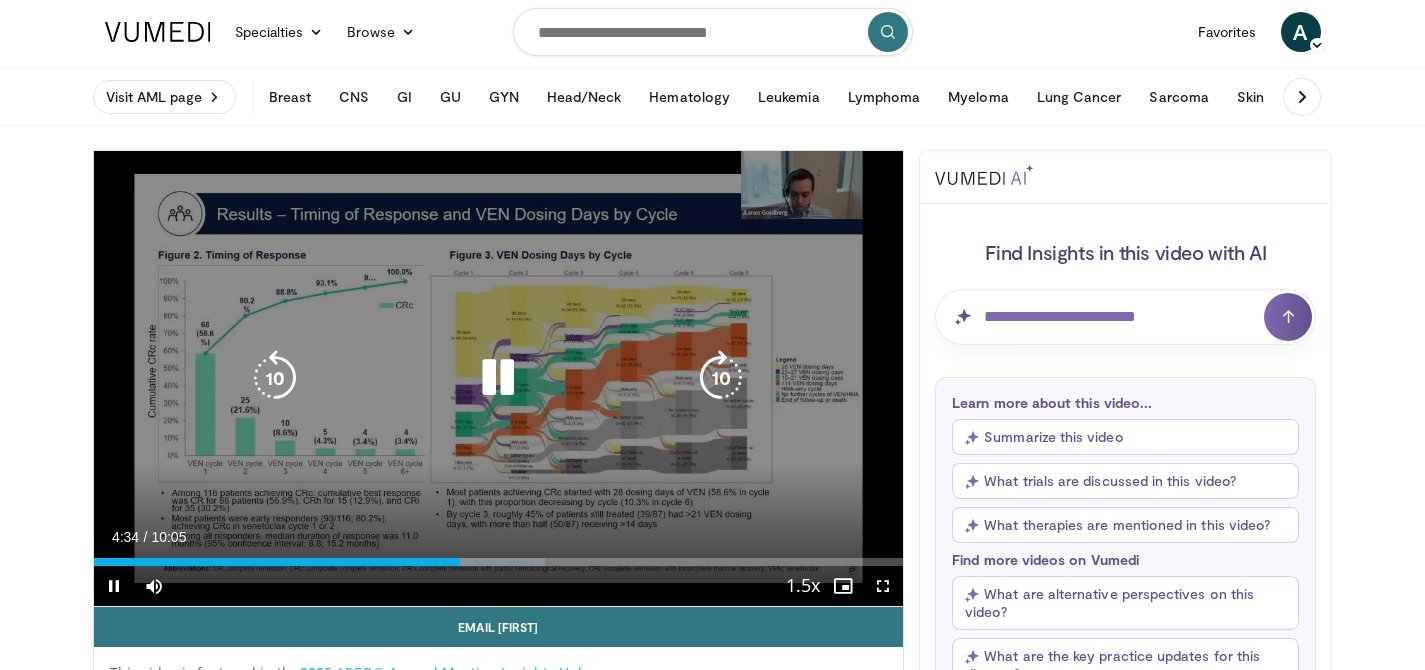 click at bounding box center [498, 378] 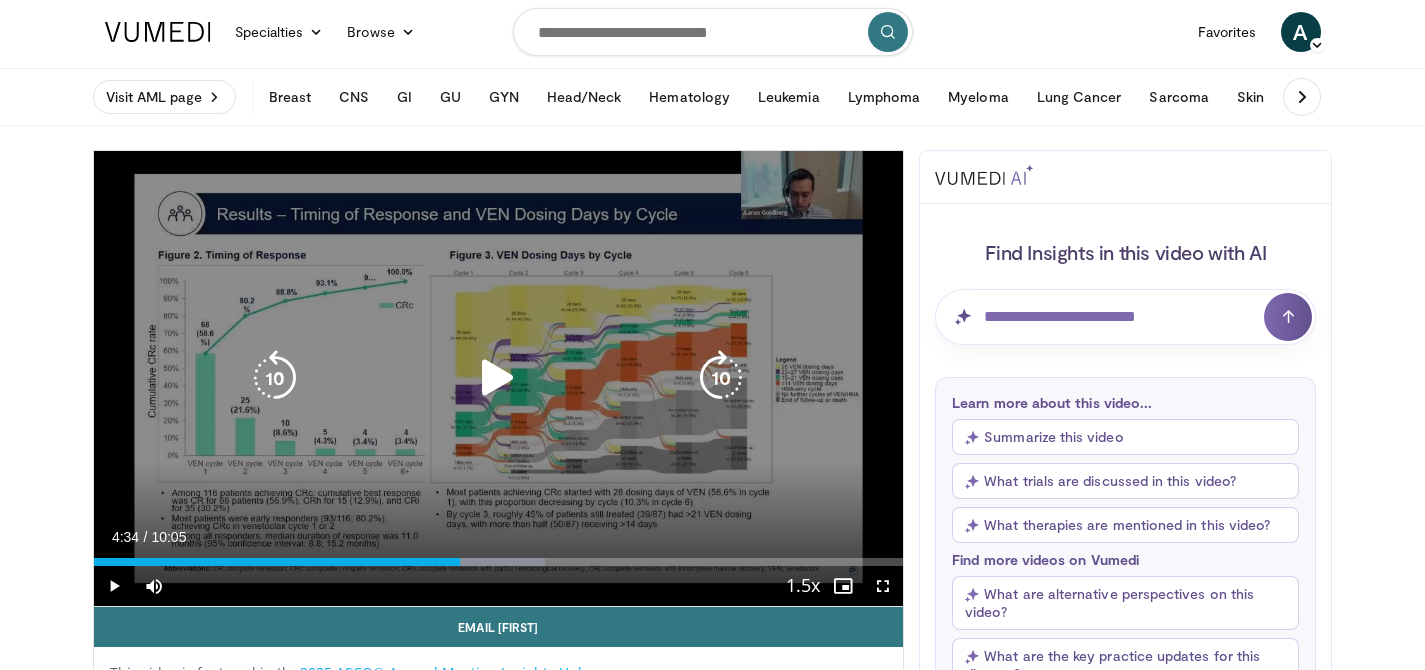 click at bounding box center [498, 378] 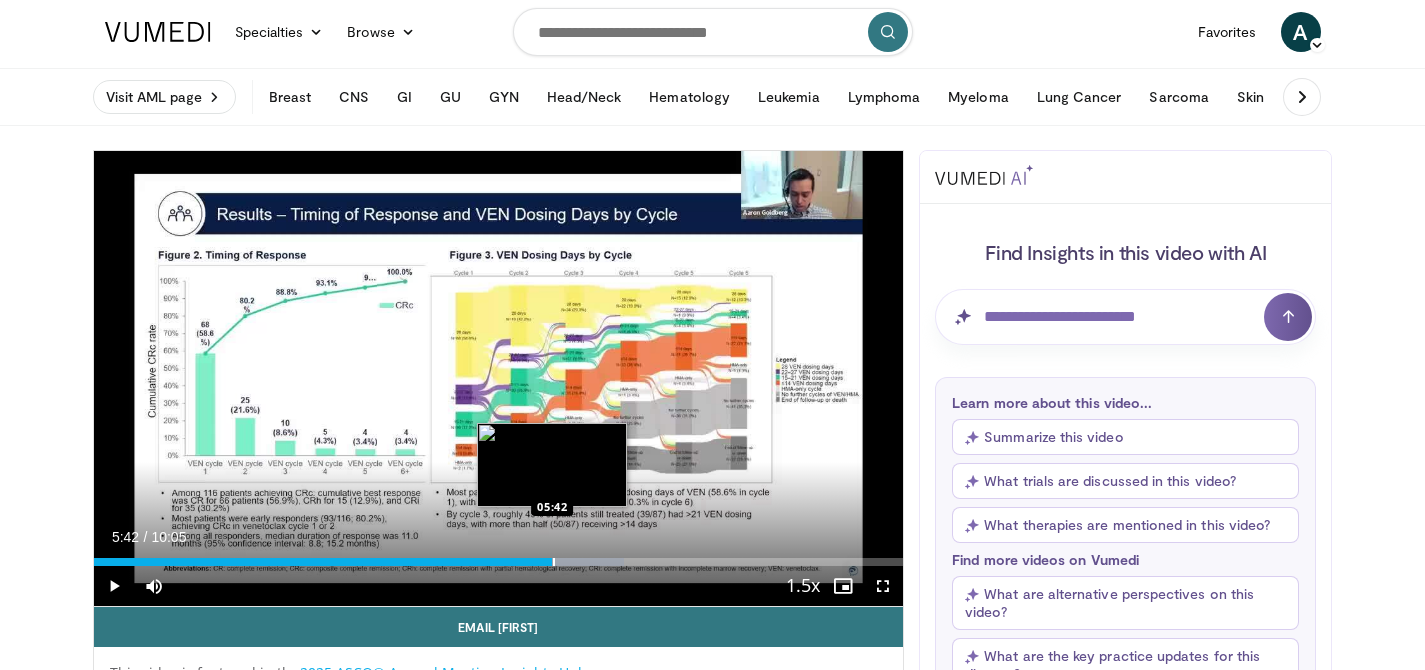 click at bounding box center [554, 562] 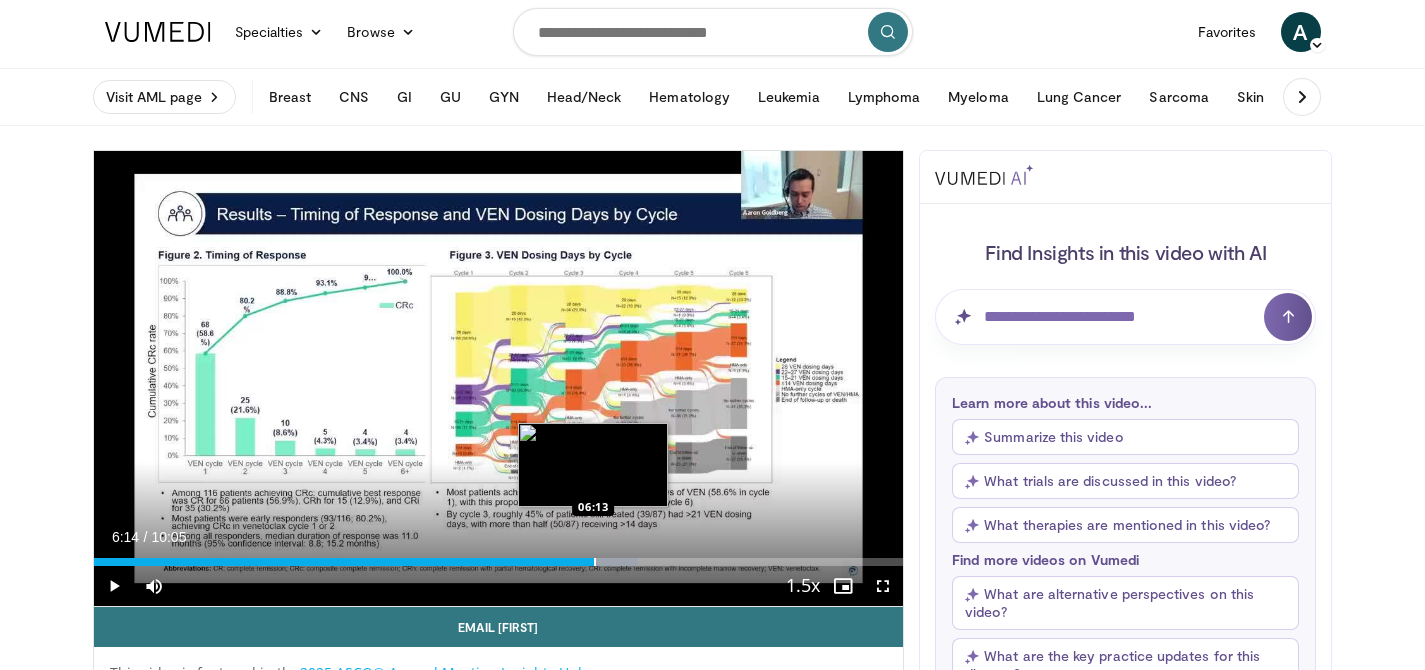 click at bounding box center [595, 562] 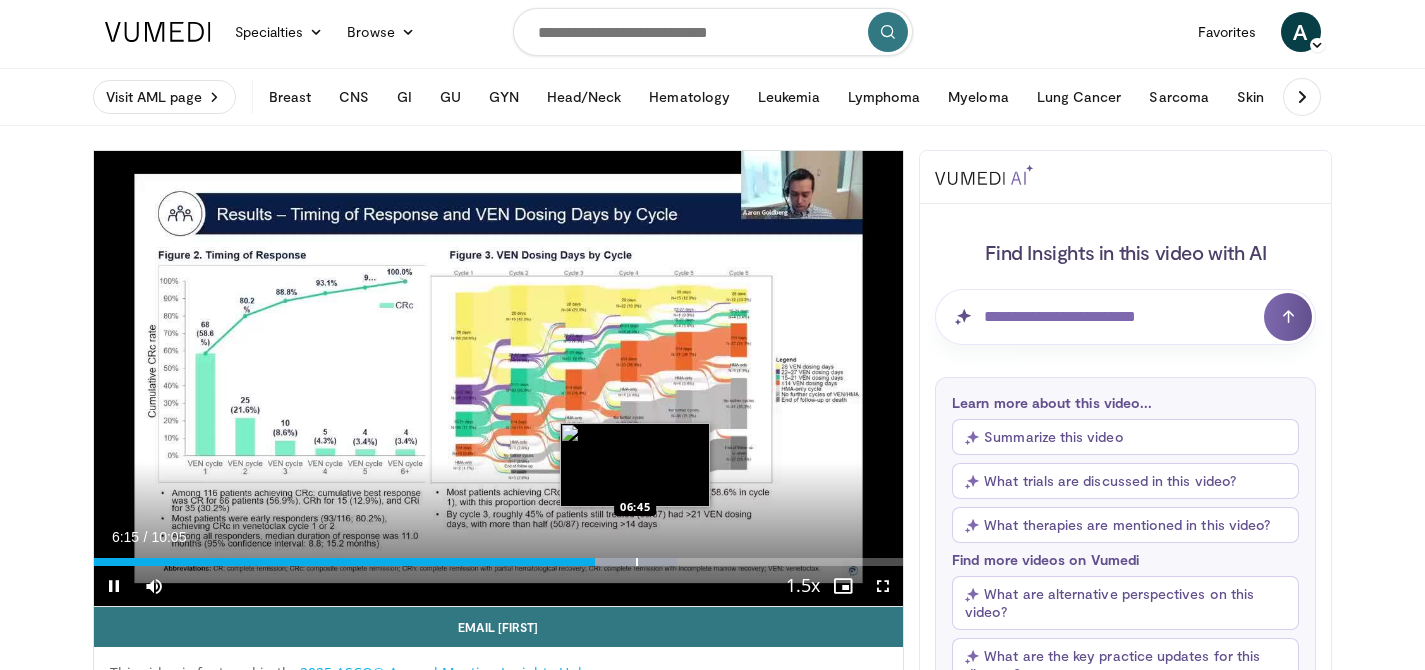 click at bounding box center [637, 562] 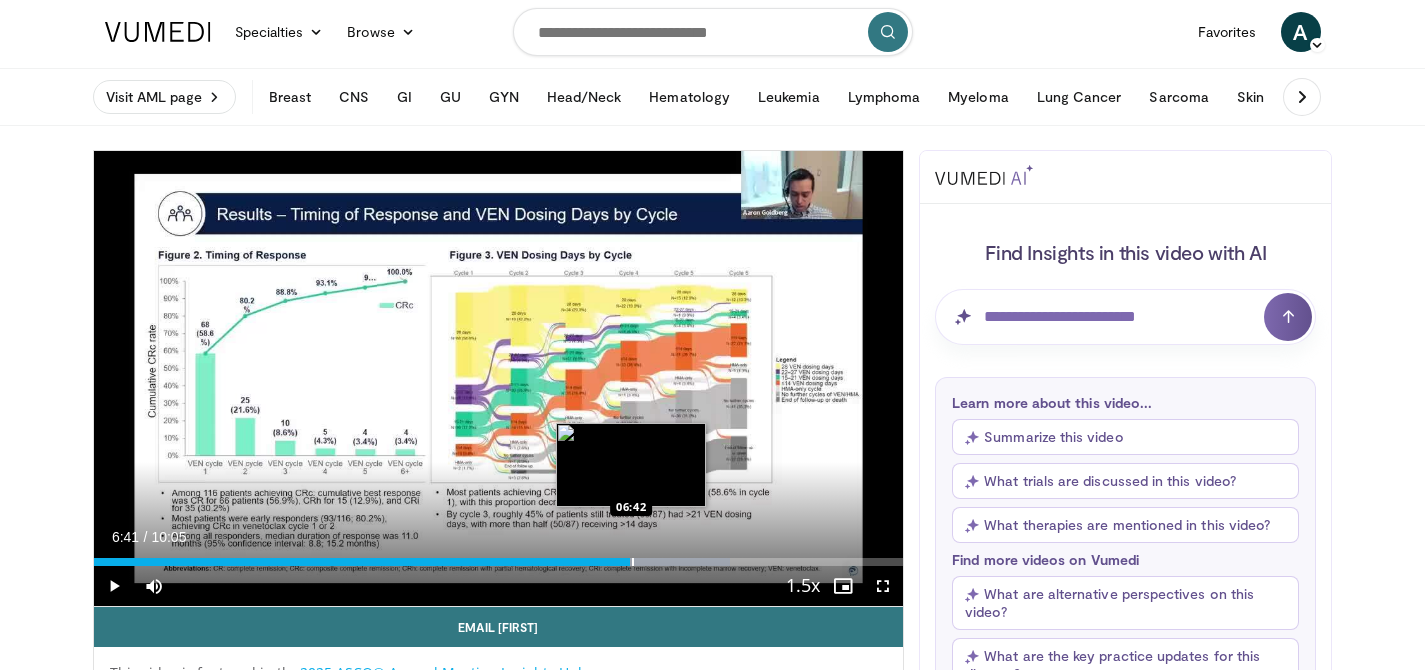 click on "Loaded :  78.67% 06:41 06:42" at bounding box center (499, 562) 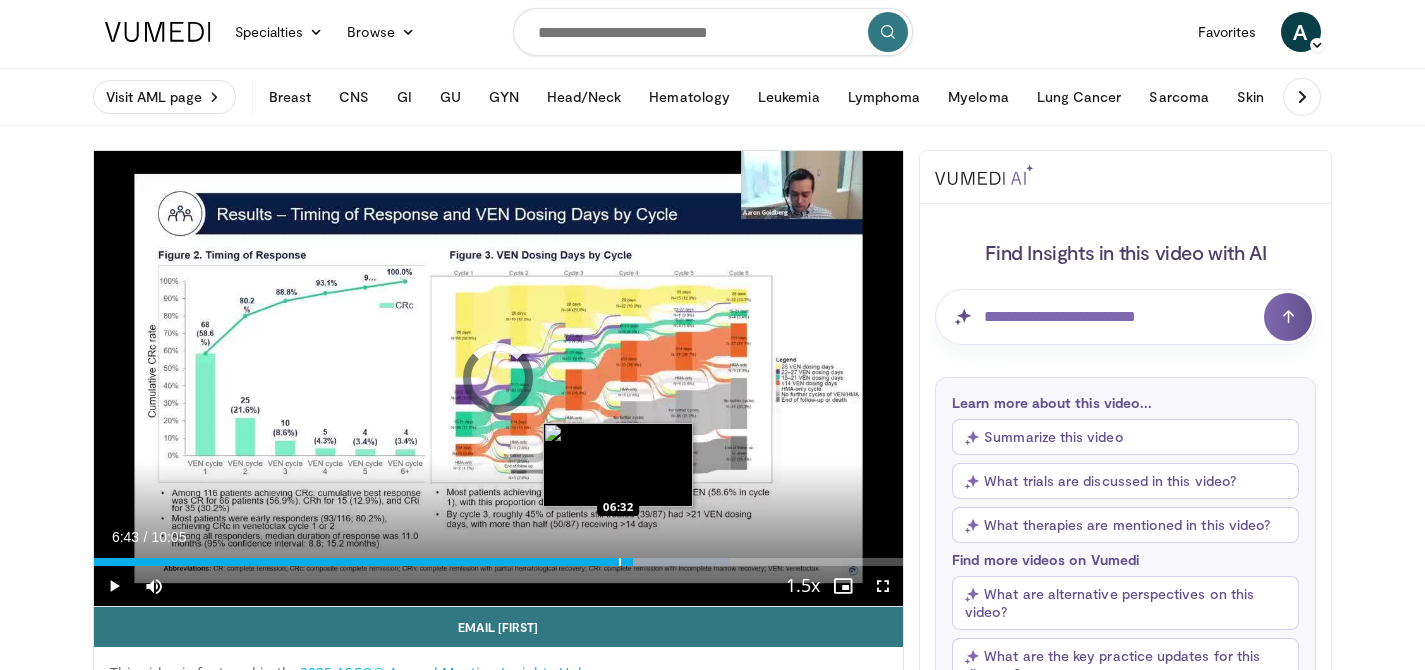 click at bounding box center [620, 562] 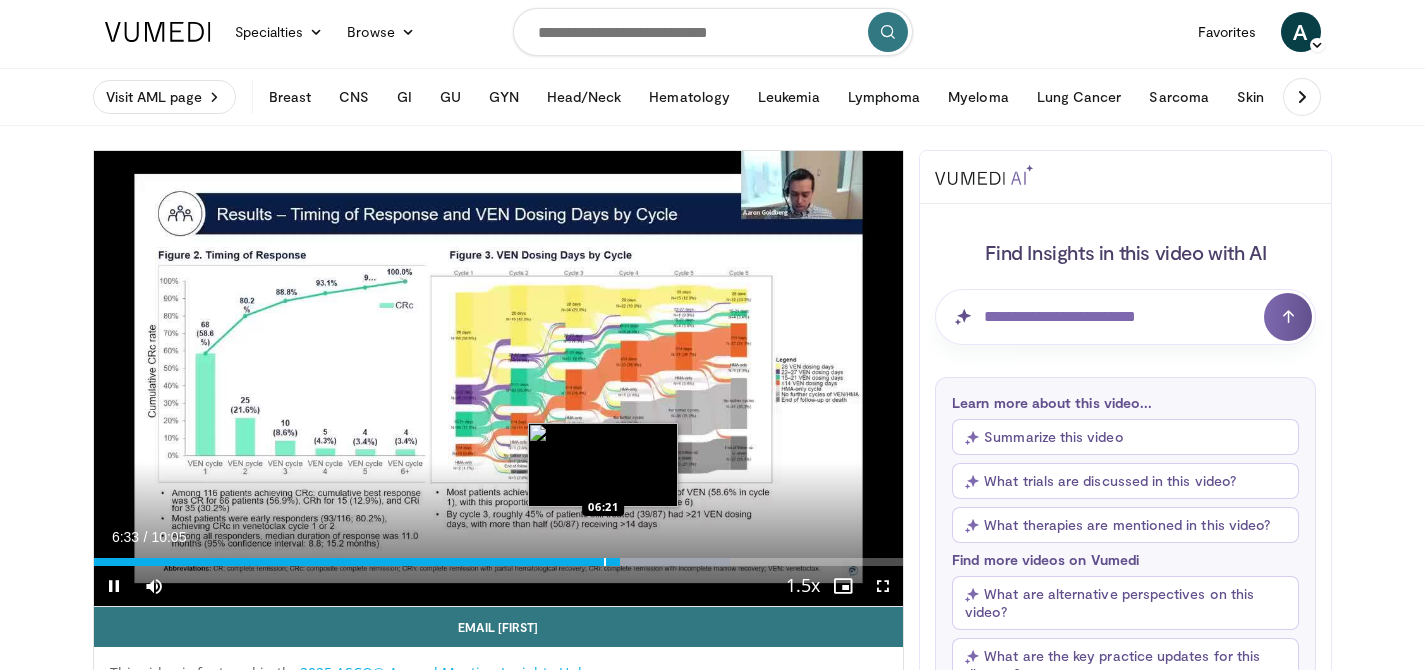 click at bounding box center [605, 562] 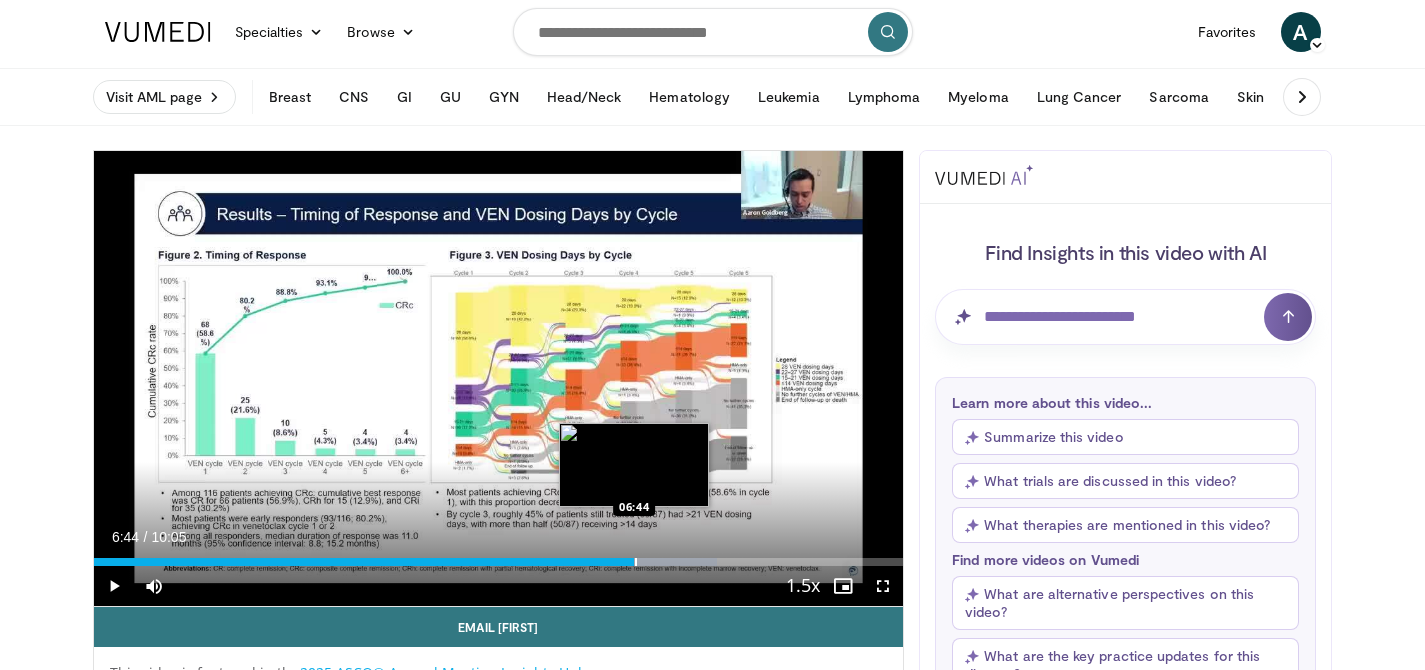 click at bounding box center [636, 562] 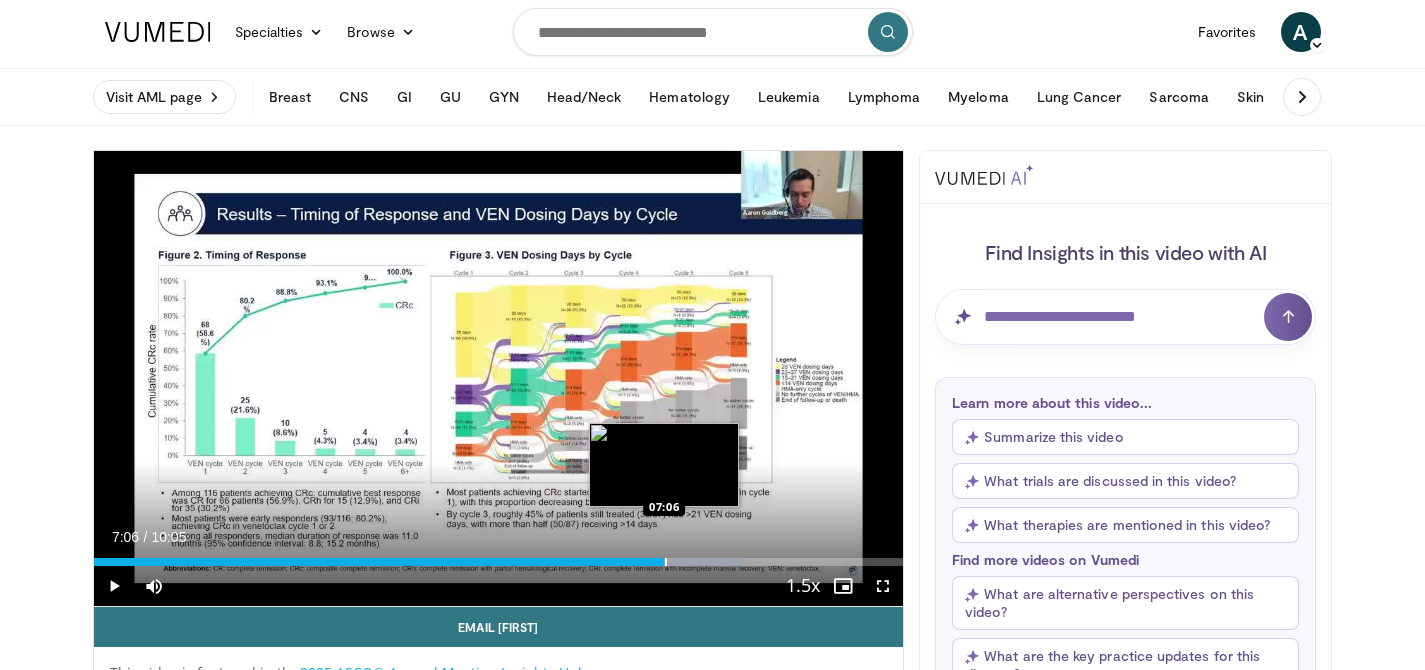 click at bounding box center [666, 562] 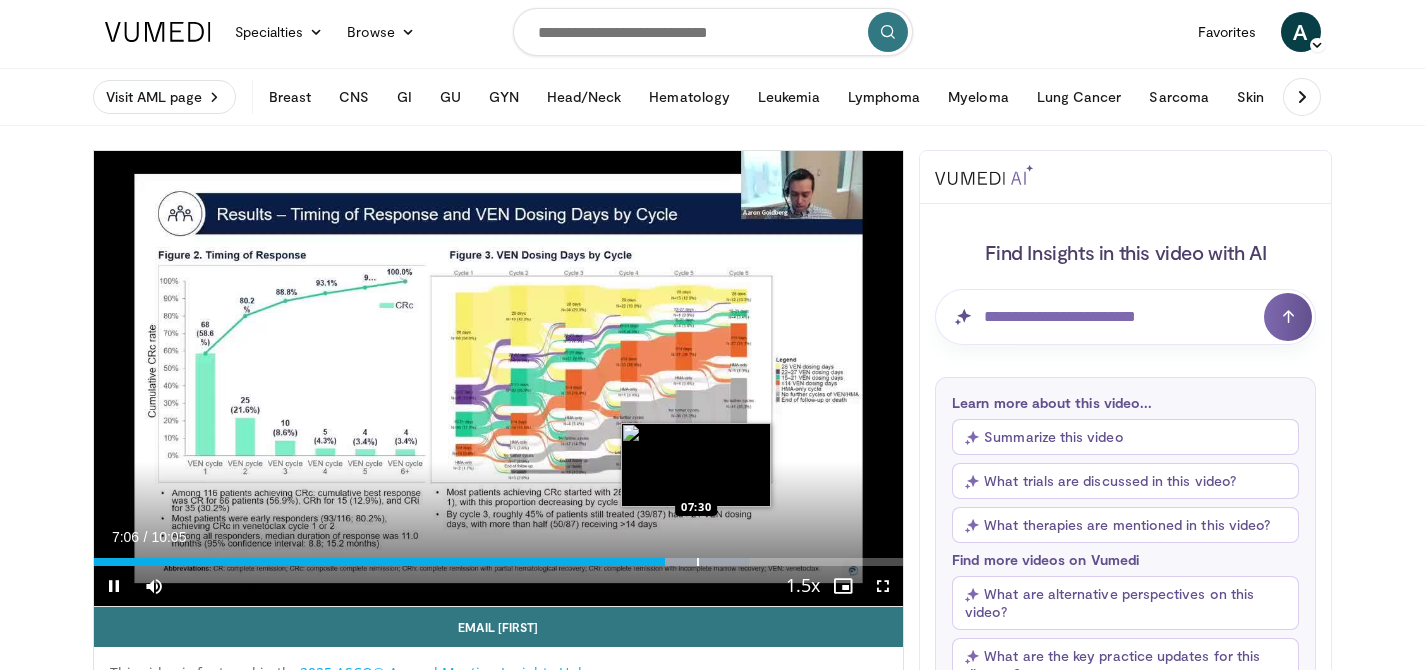 click at bounding box center [698, 562] 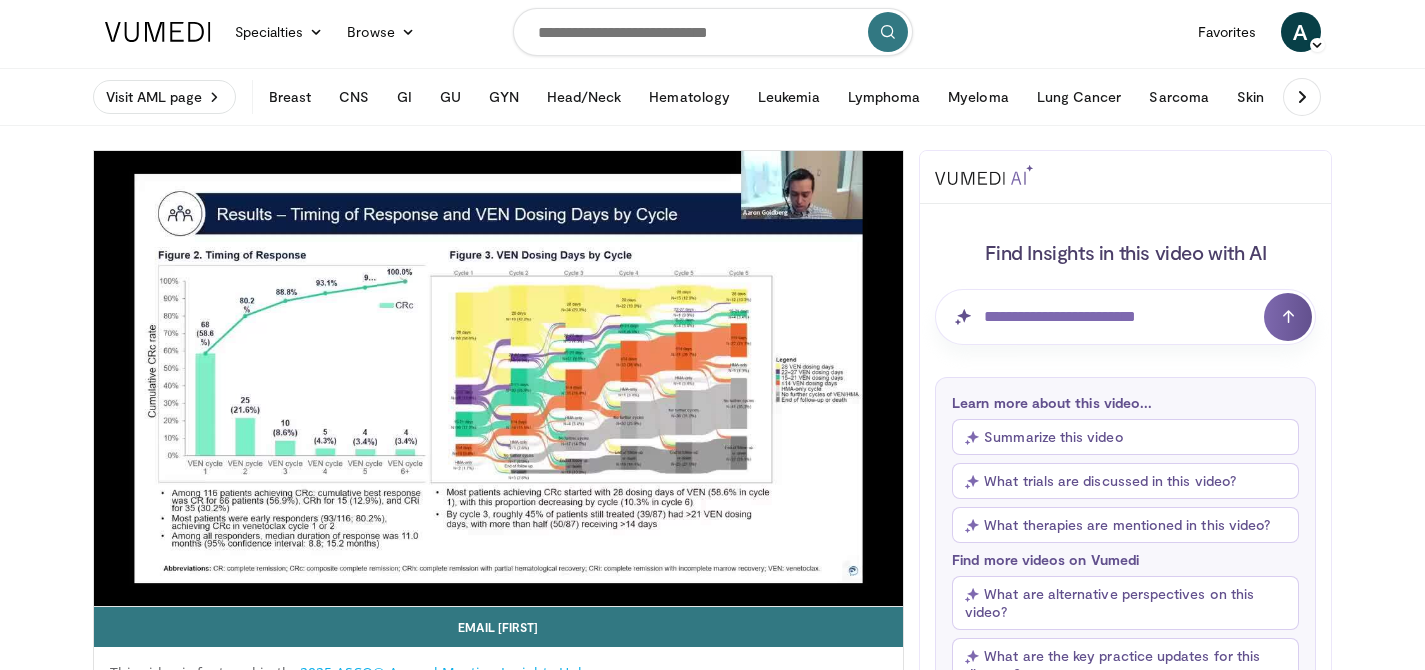 click on "10 seconds
Tap to unmute" at bounding box center [499, 378] 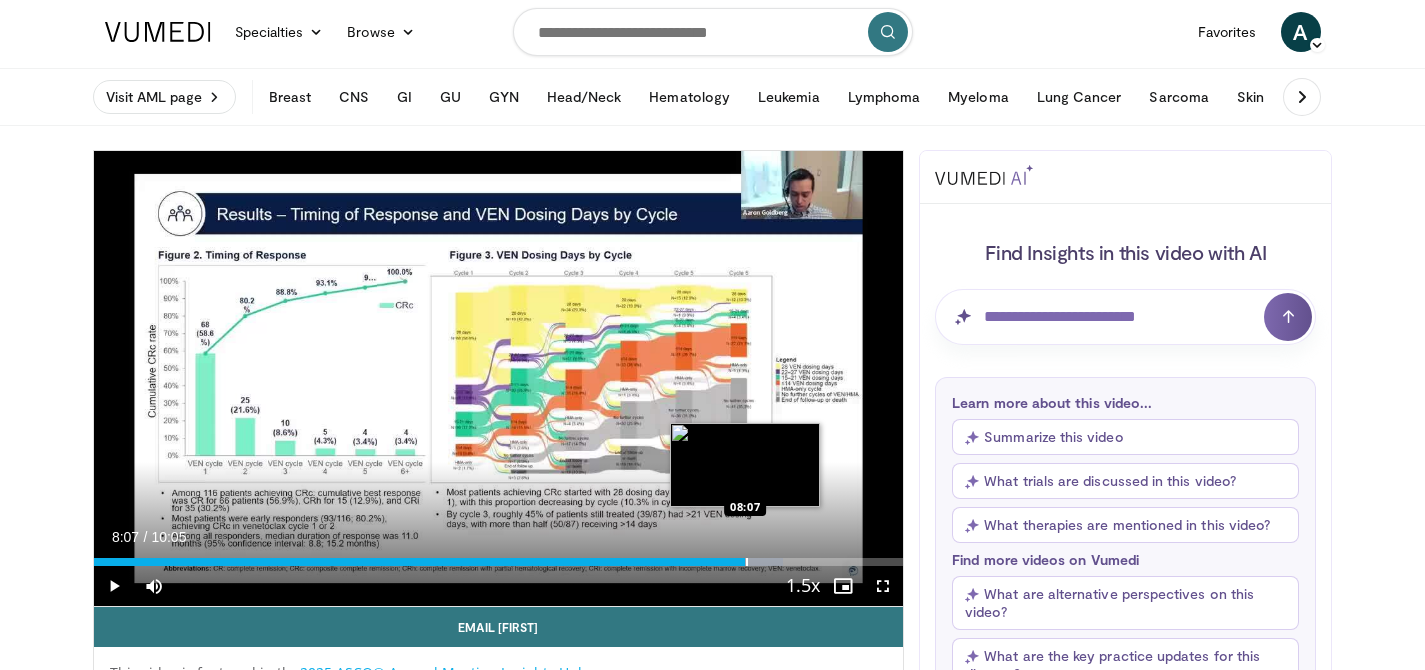 click at bounding box center (747, 562) 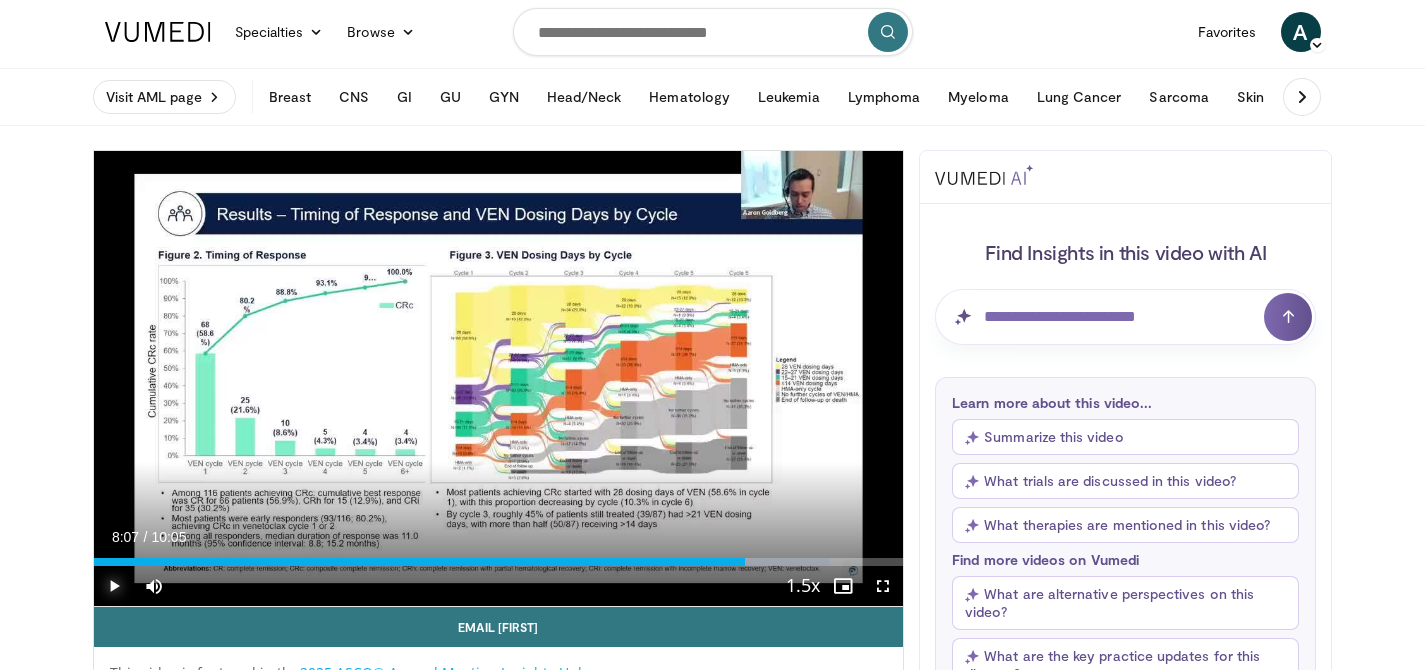 click at bounding box center [114, 586] 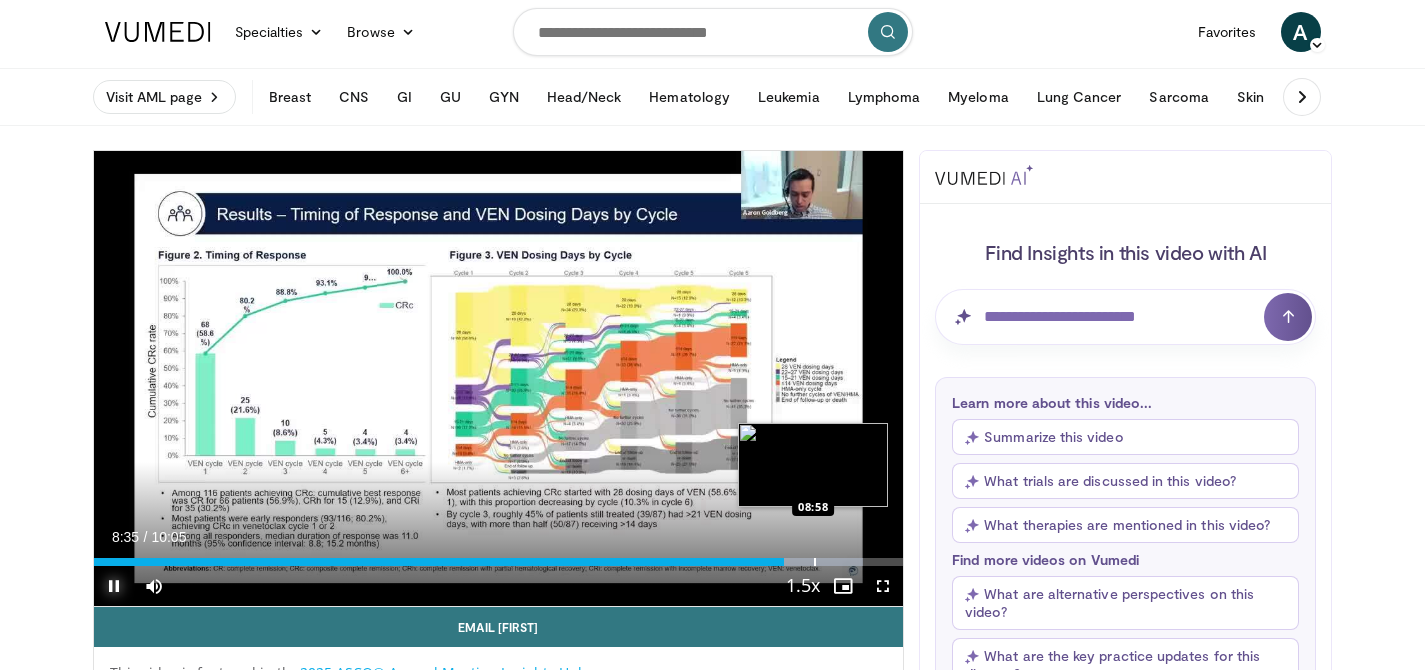 click at bounding box center [803, 562] 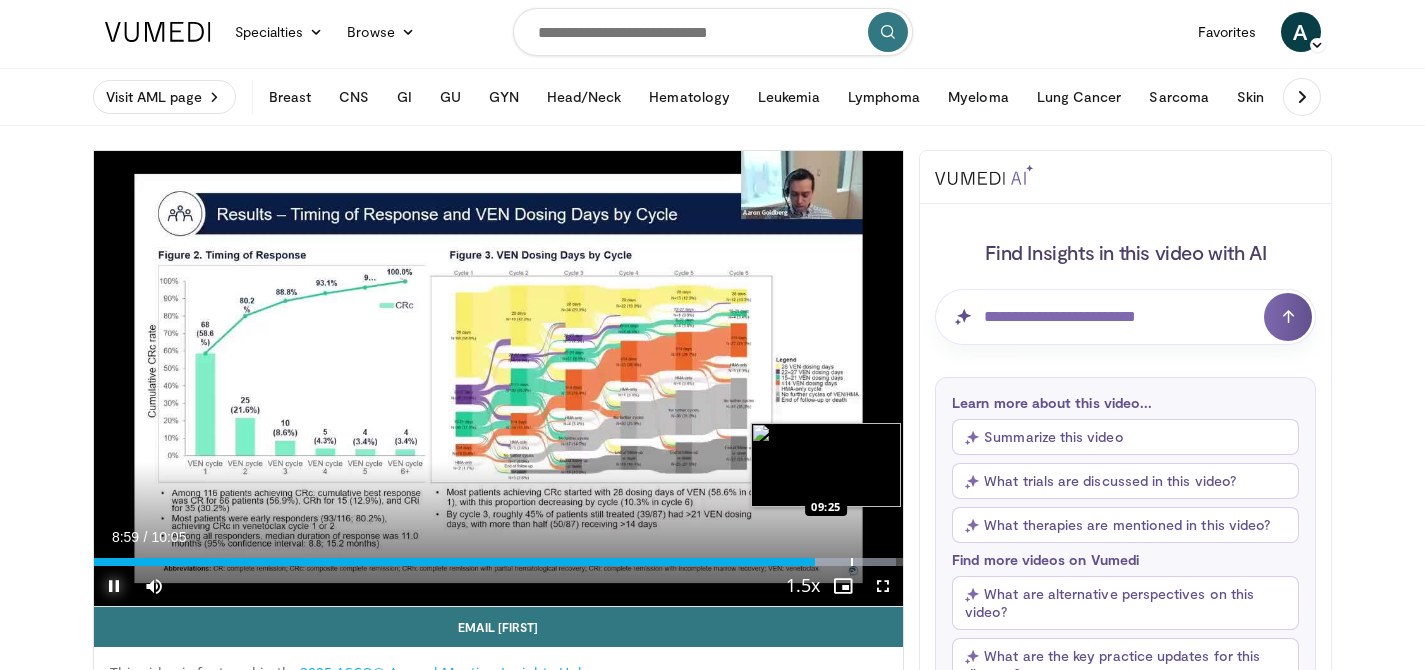 click at bounding box center [852, 562] 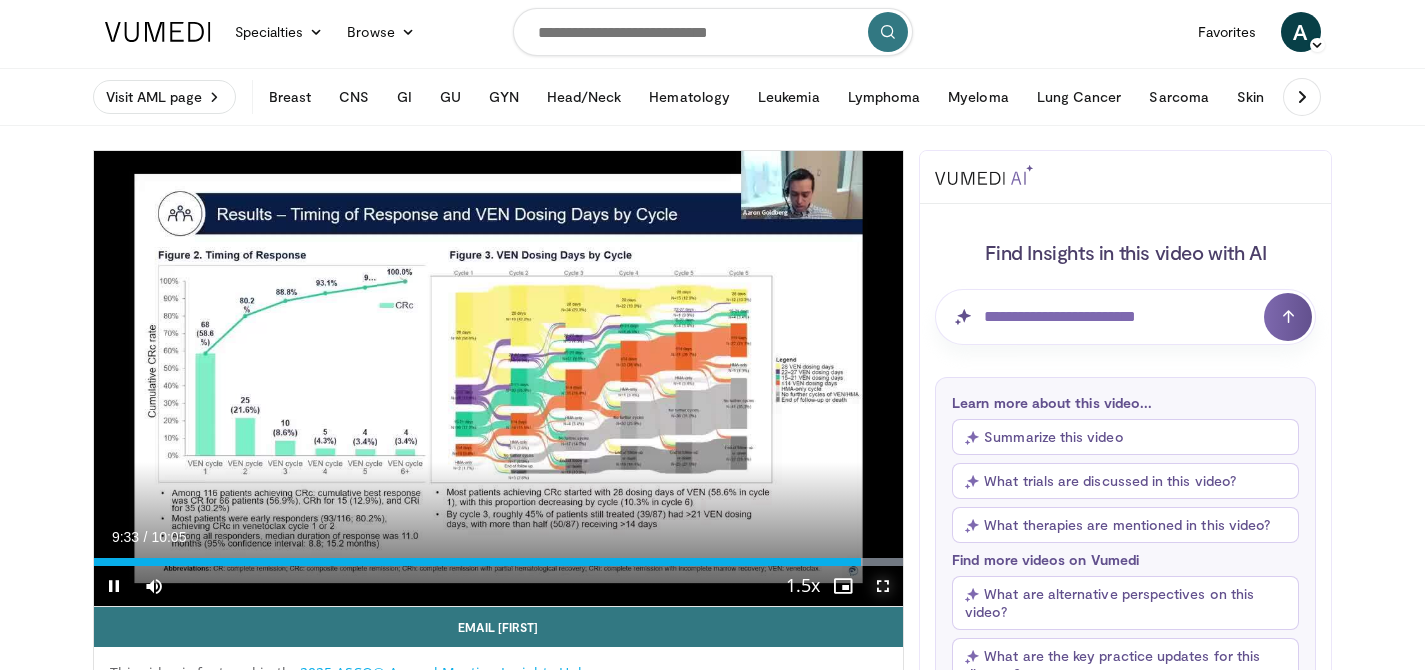 click at bounding box center (883, 586) 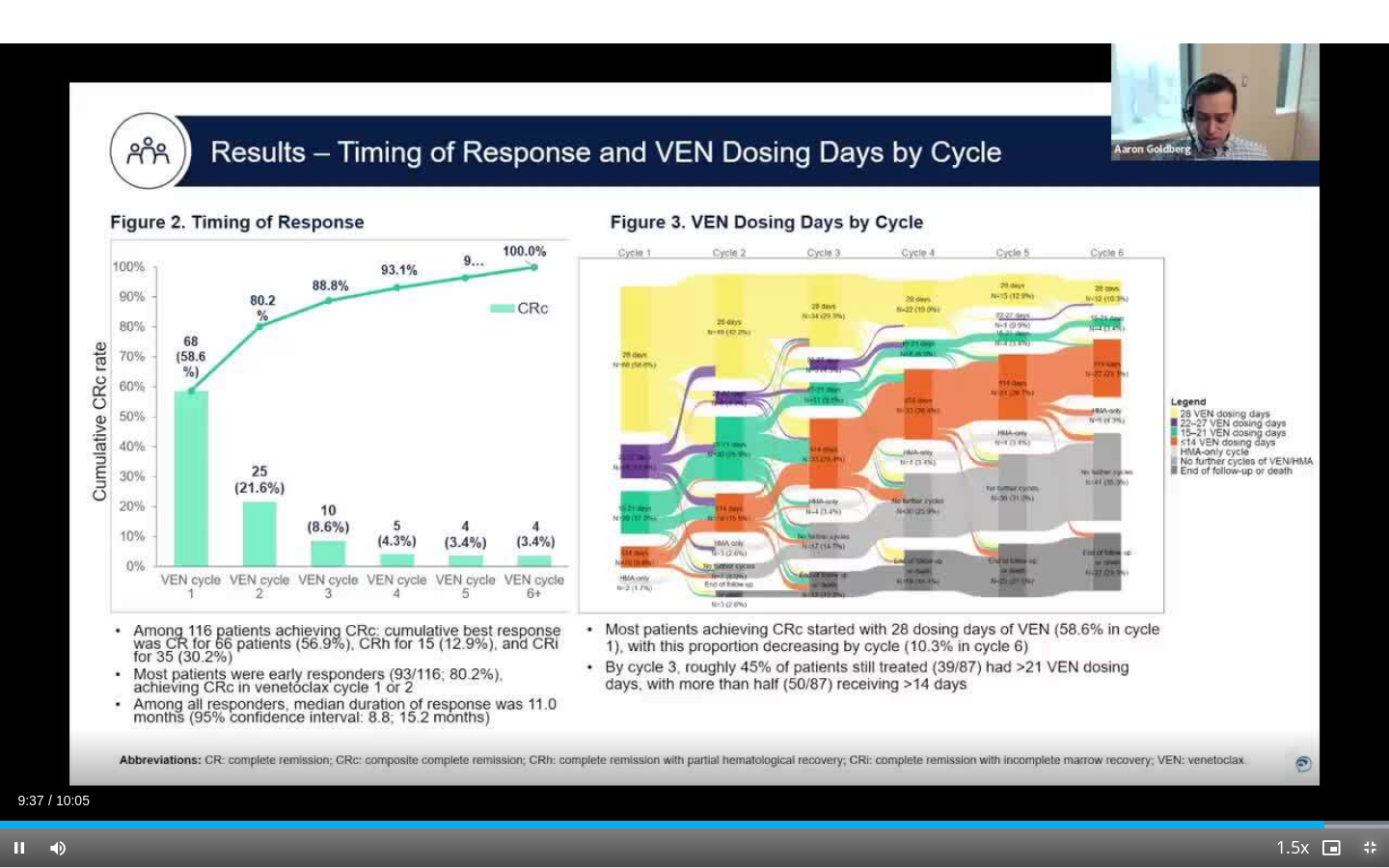 click at bounding box center [1370, 848] 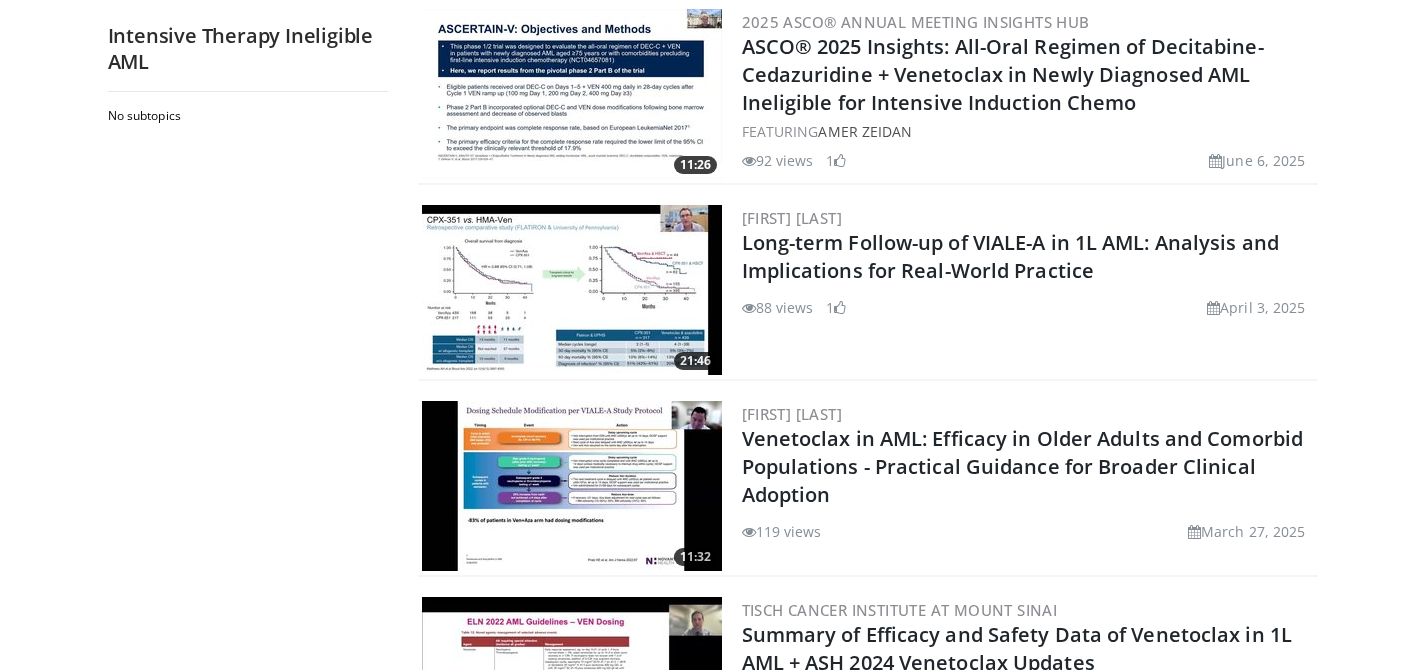 scroll, scrollTop: 2131, scrollLeft: 0, axis: vertical 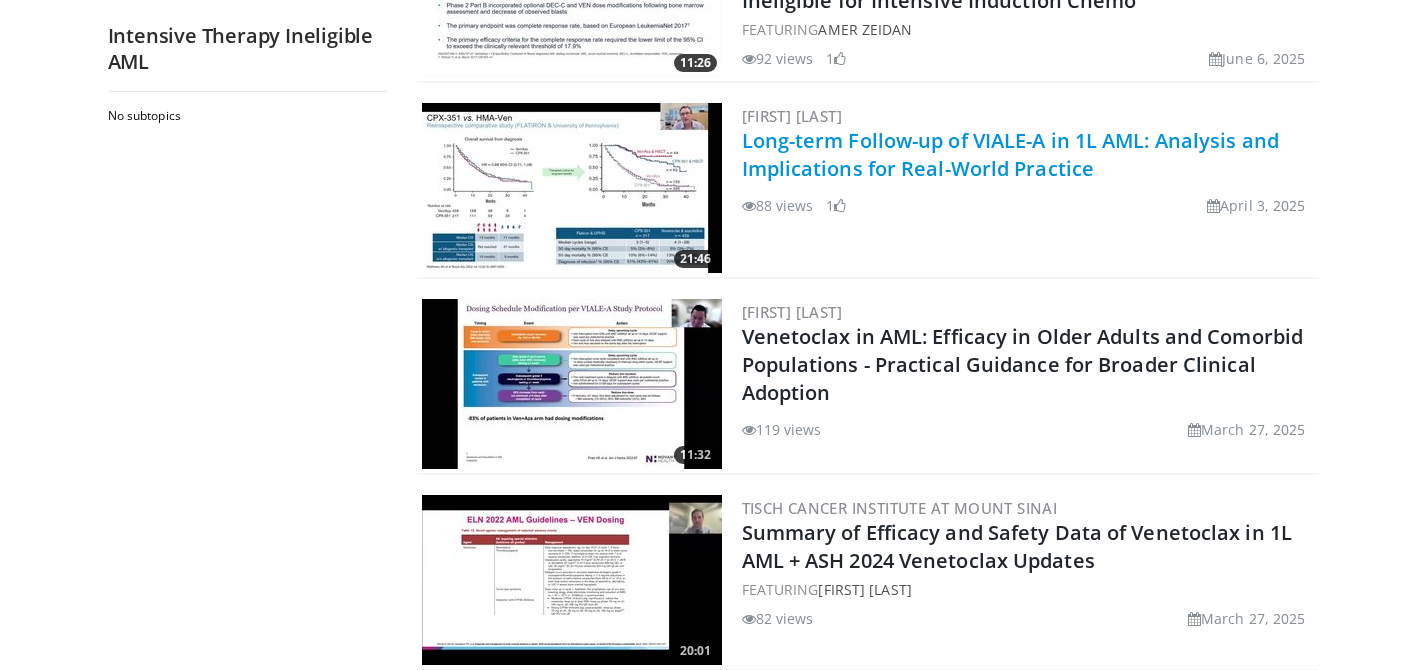 click on "Long-term Follow-up of VIALE-A in 1L AML: Analysis and Implications for Real-World Practice" at bounding box center (1010, 154) 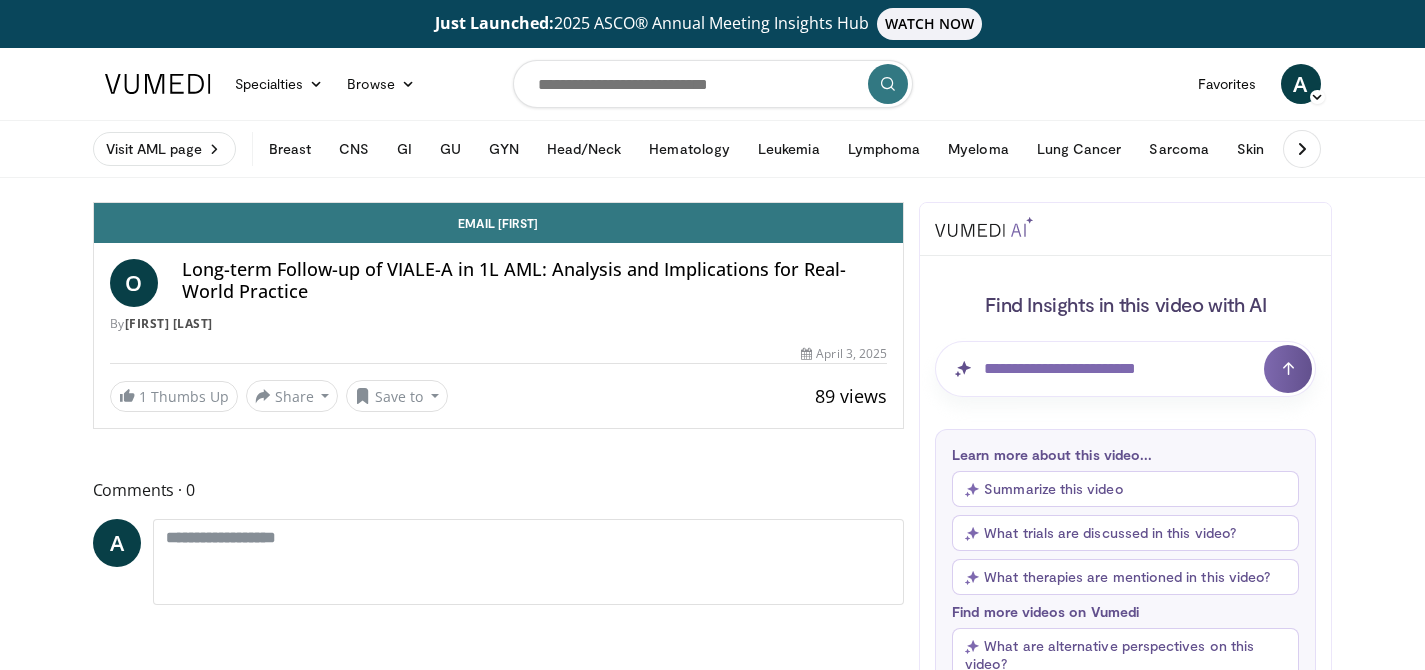 scroll, scrollTop: 0, scrollLeft: 0, axis: both 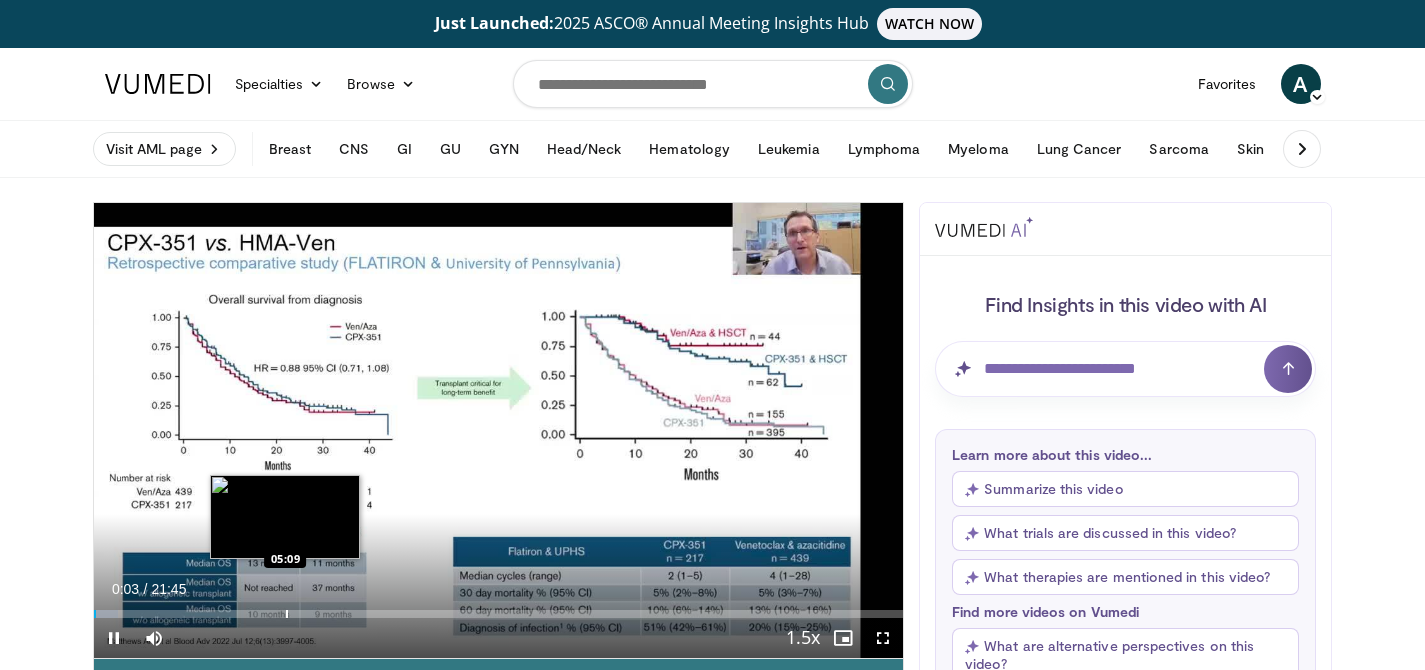click at bounding box center [287, 614] 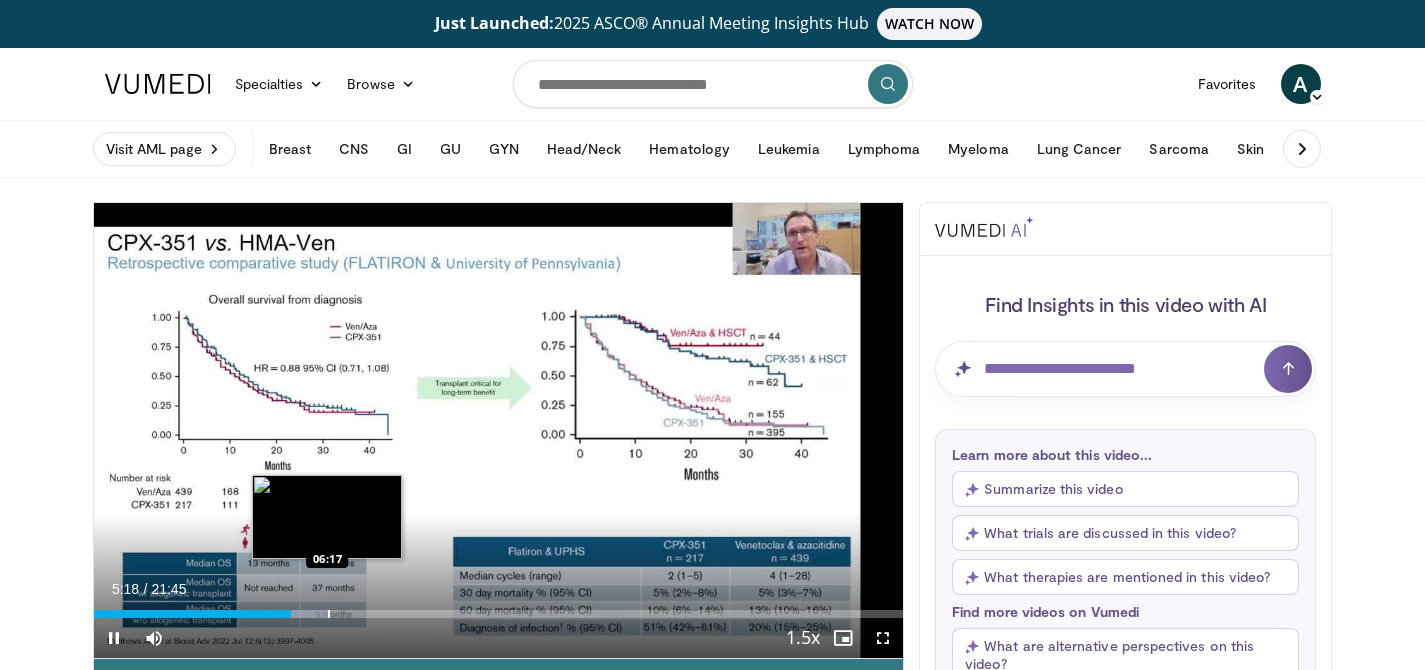 click at bounding box center [306, 614] 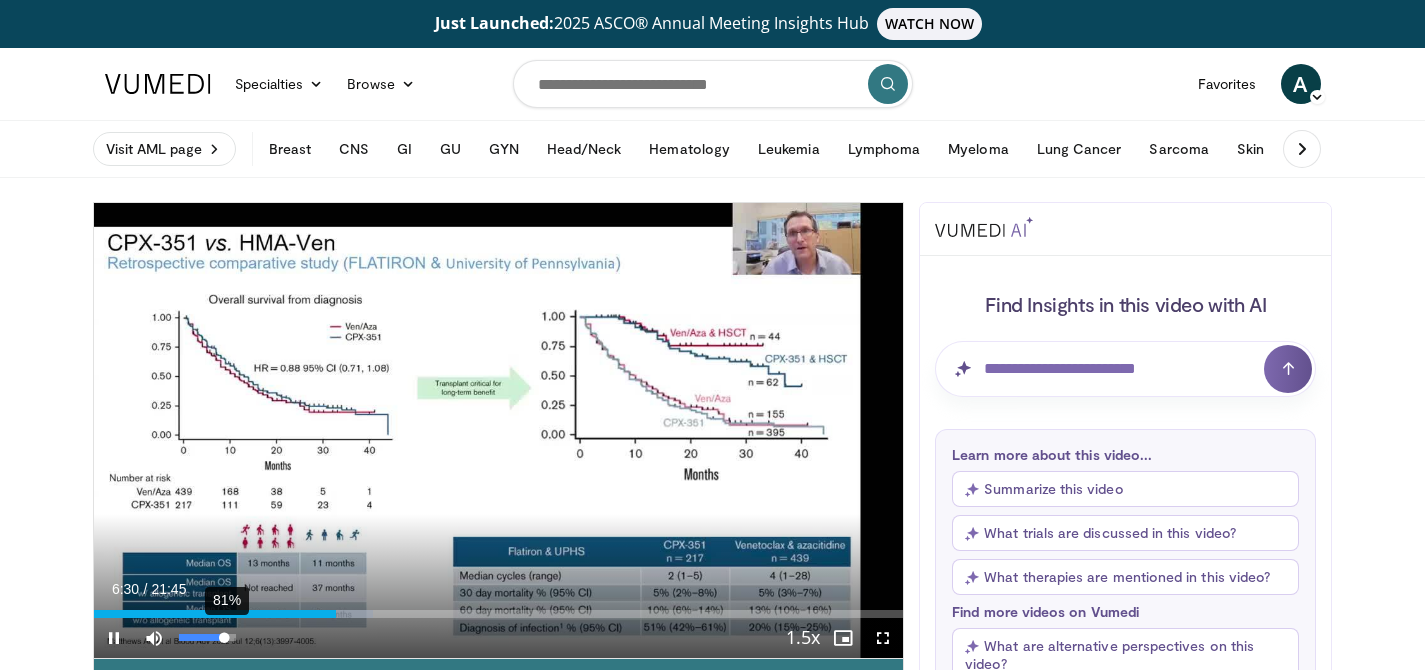 click at bounding box center [202, 637] 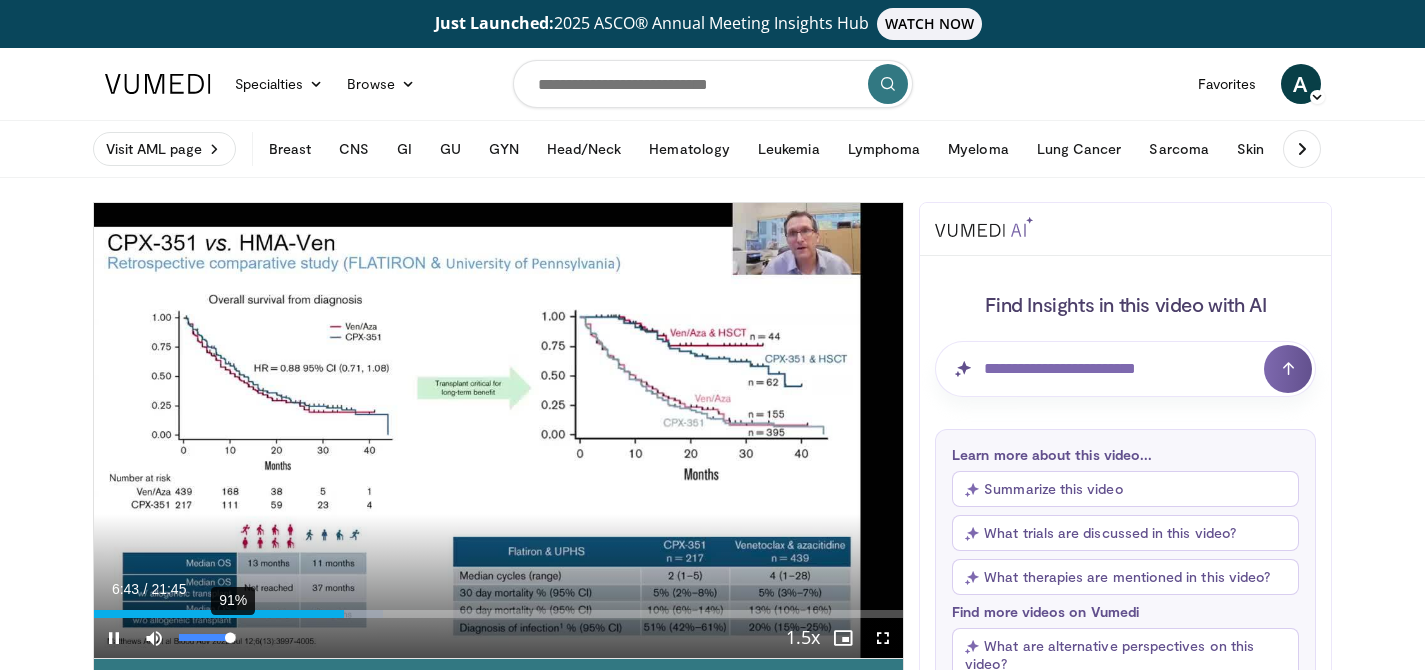 click at bounding box center [205, 637] 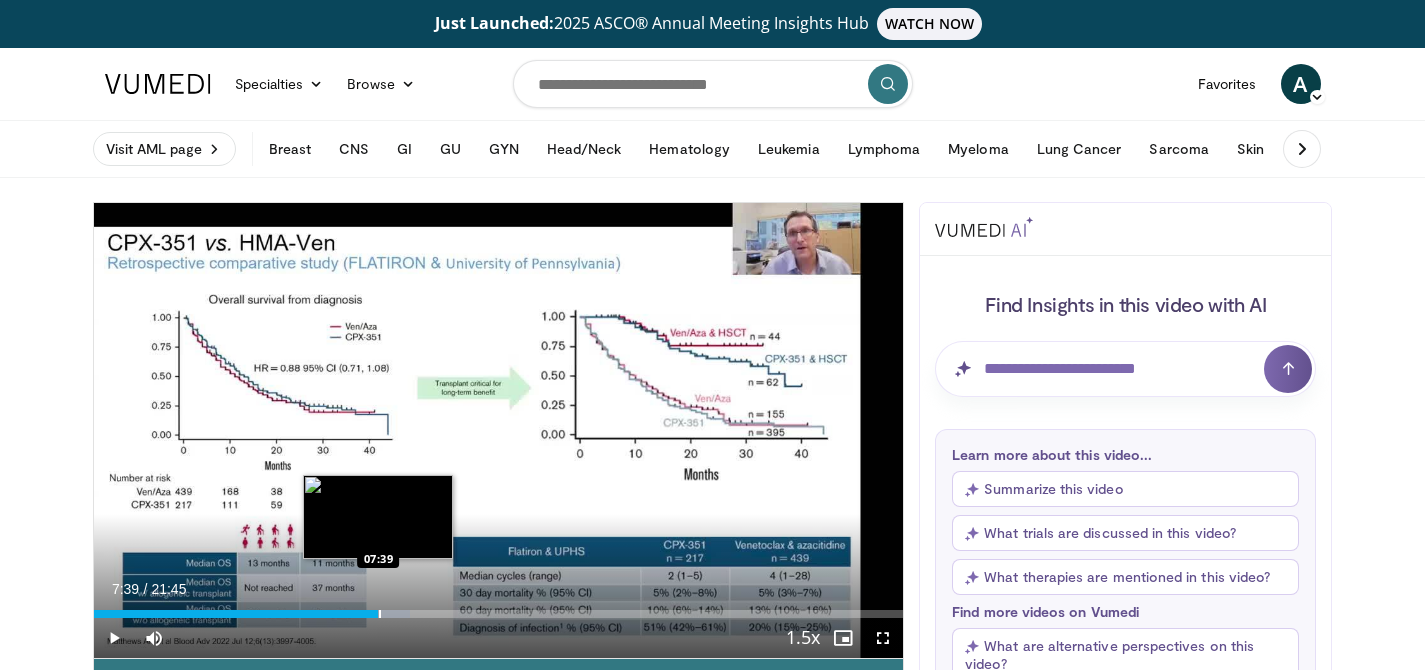 click at bounding box center (380, 614) 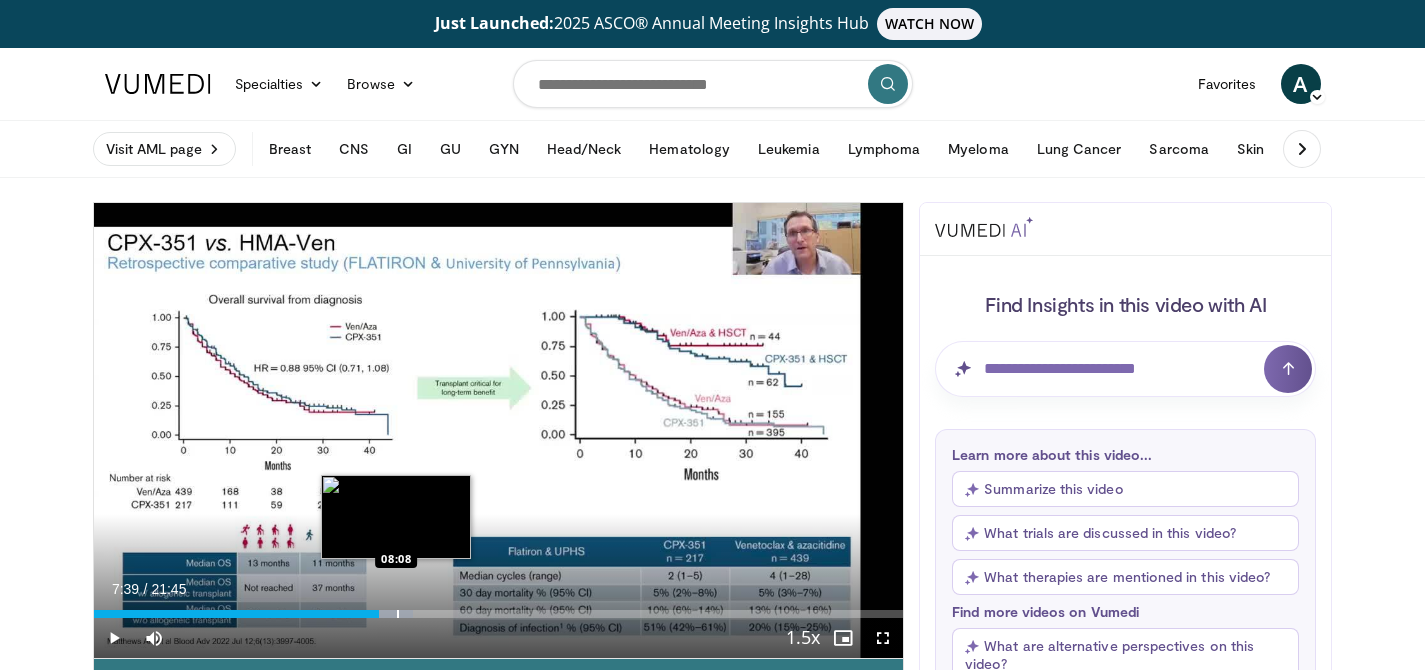 click at bounding box center [398, 614] 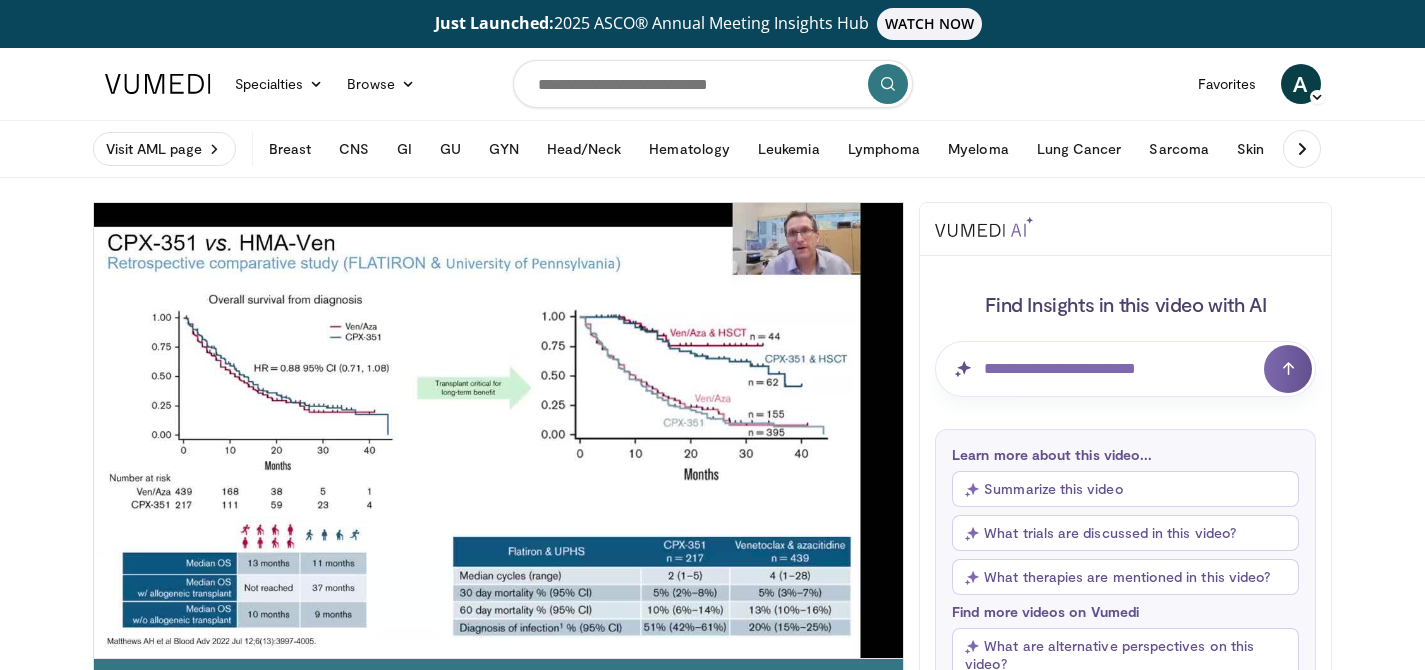 click on "10 seconds
Tap to unmute" at bounding box center [499, 430] 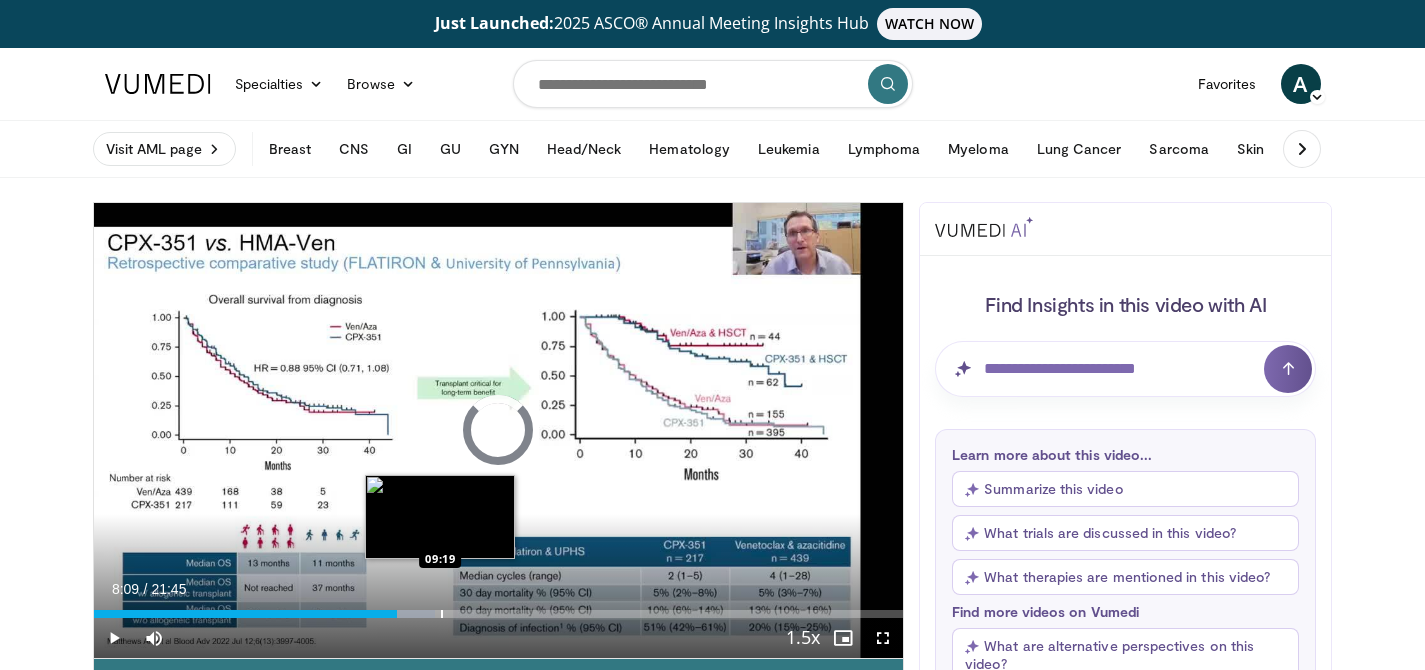 click at bounding box center [442, 614] 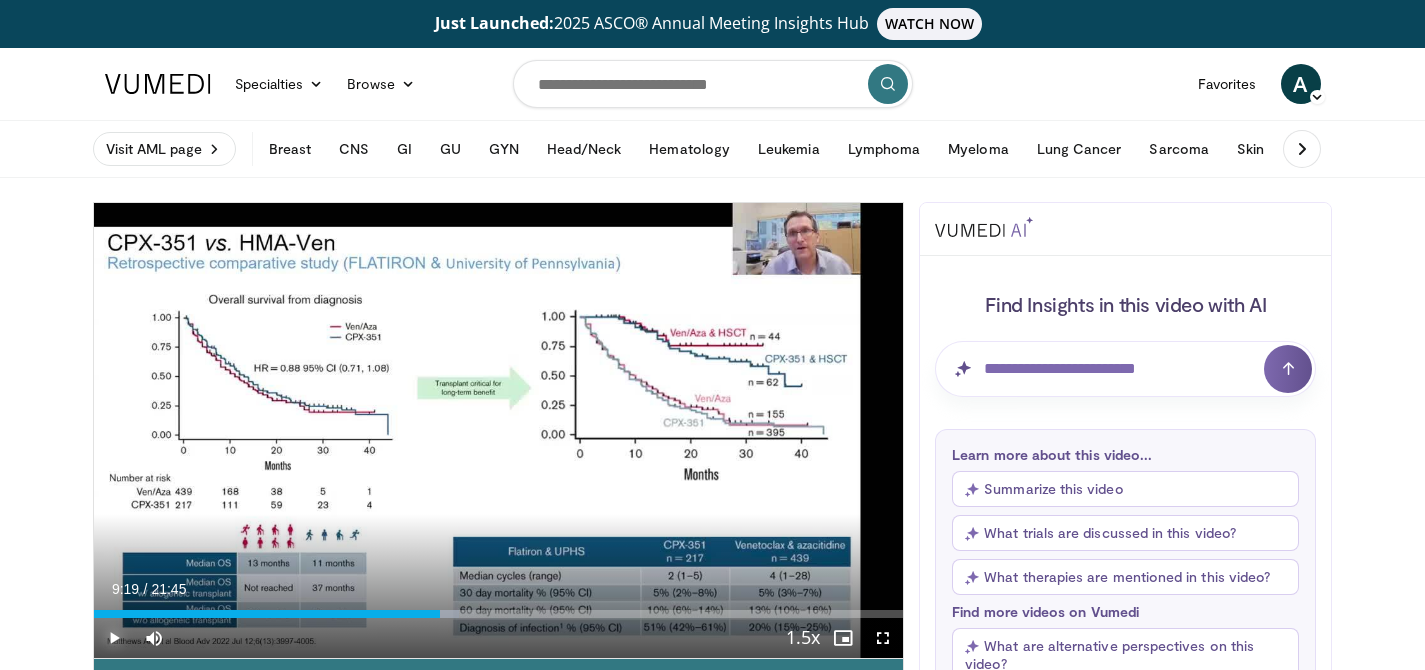 click at bounding box center (114, 638) 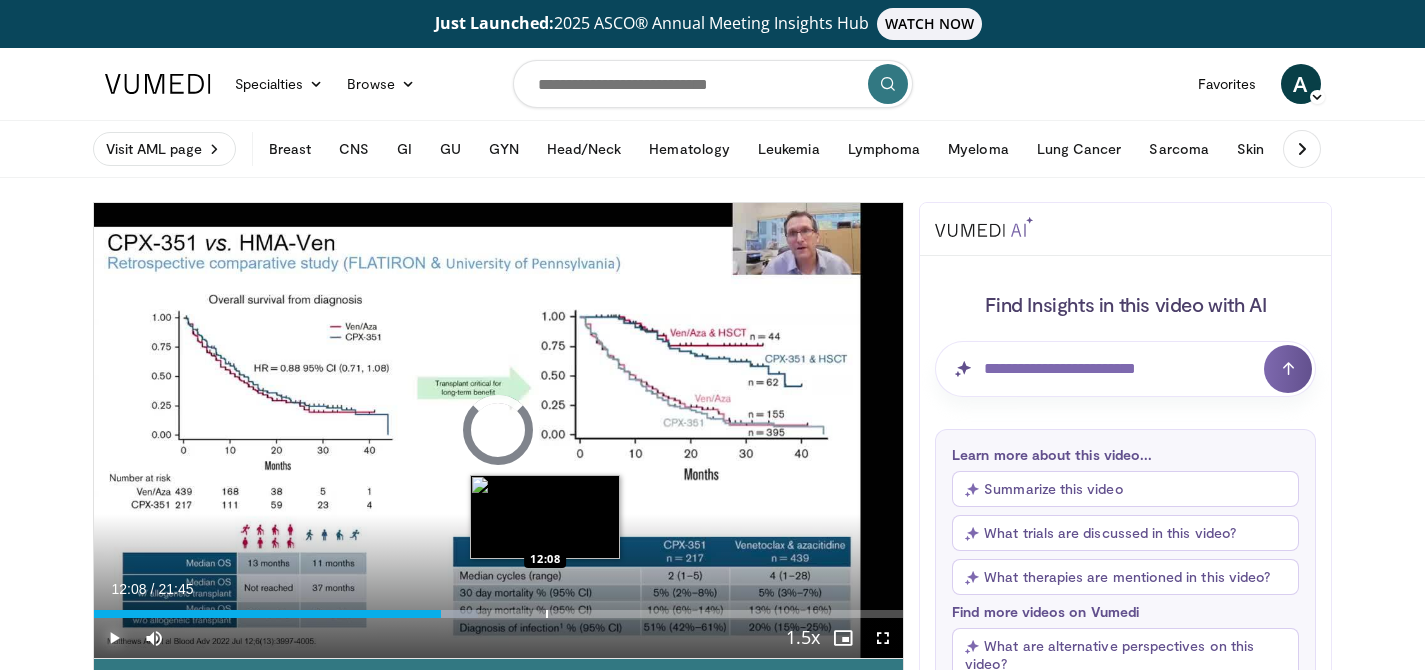 click at bounding box center (547, 614) 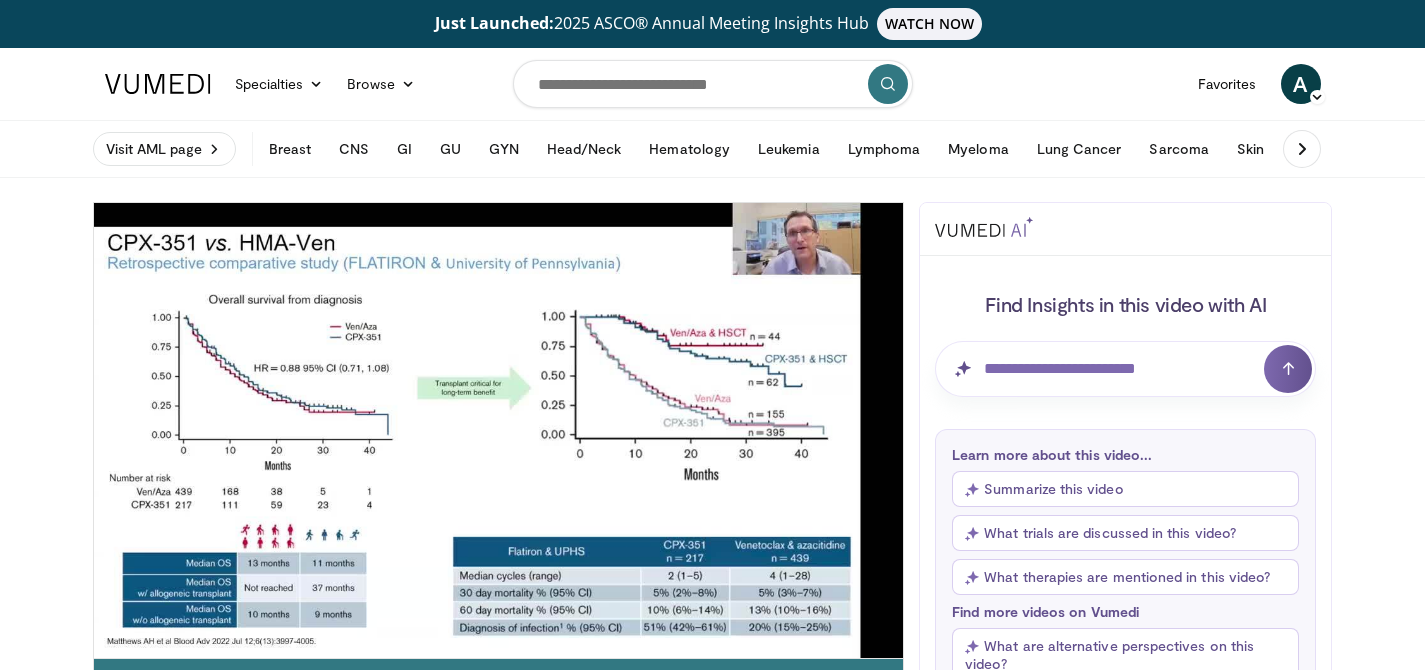 click on "10 seconds
Tap to unmute" at bounding box center [499, 430] 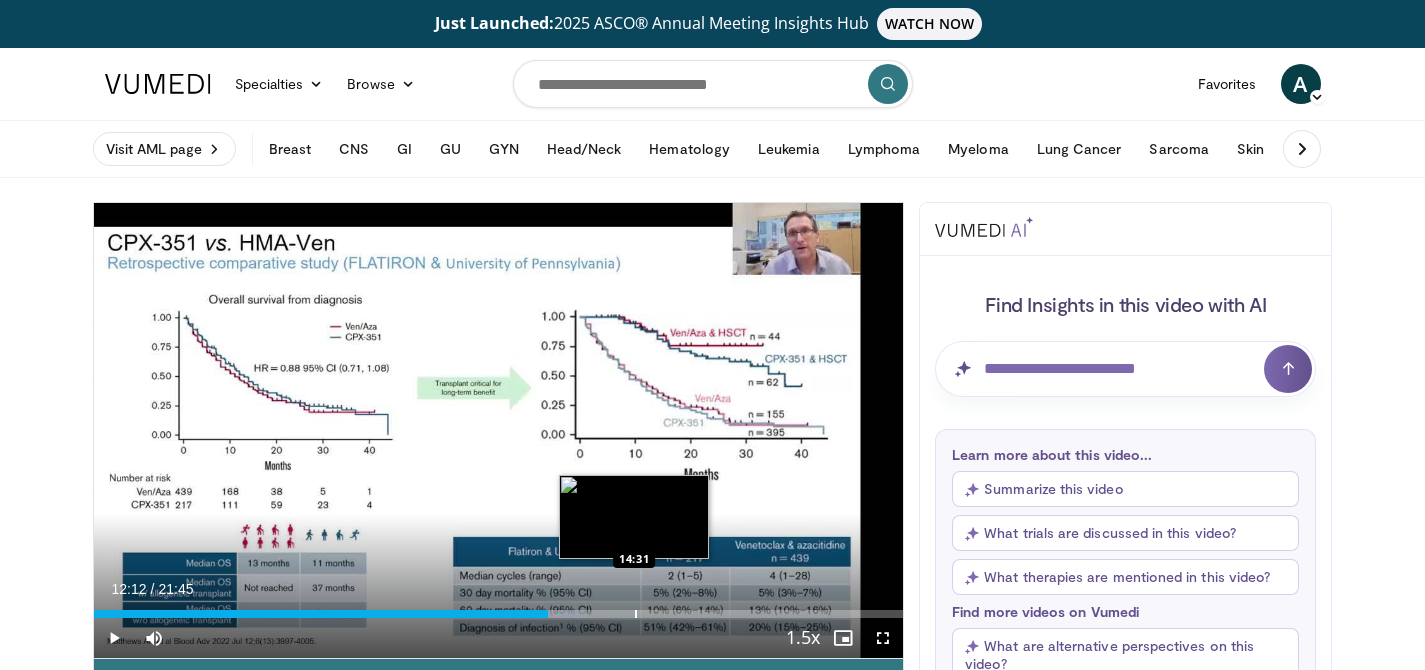 click at bounding box center [636, 614] 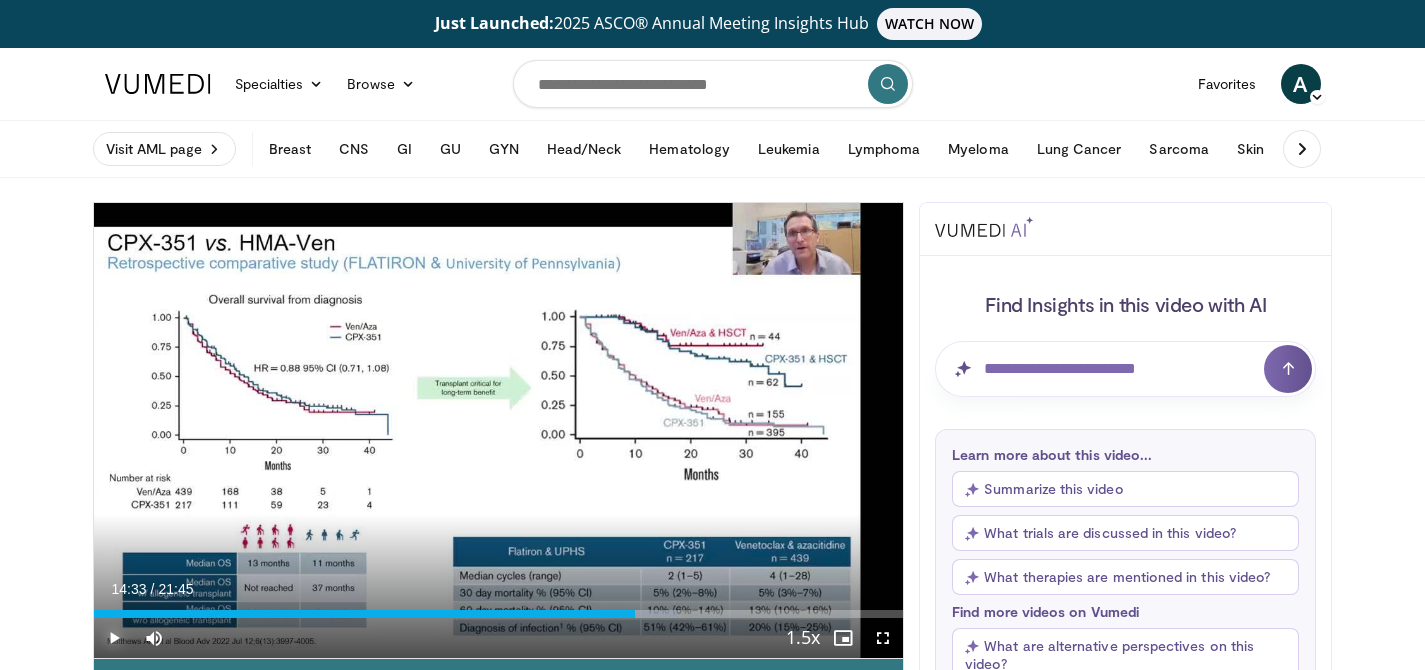 click at bounding box center [114, 638] 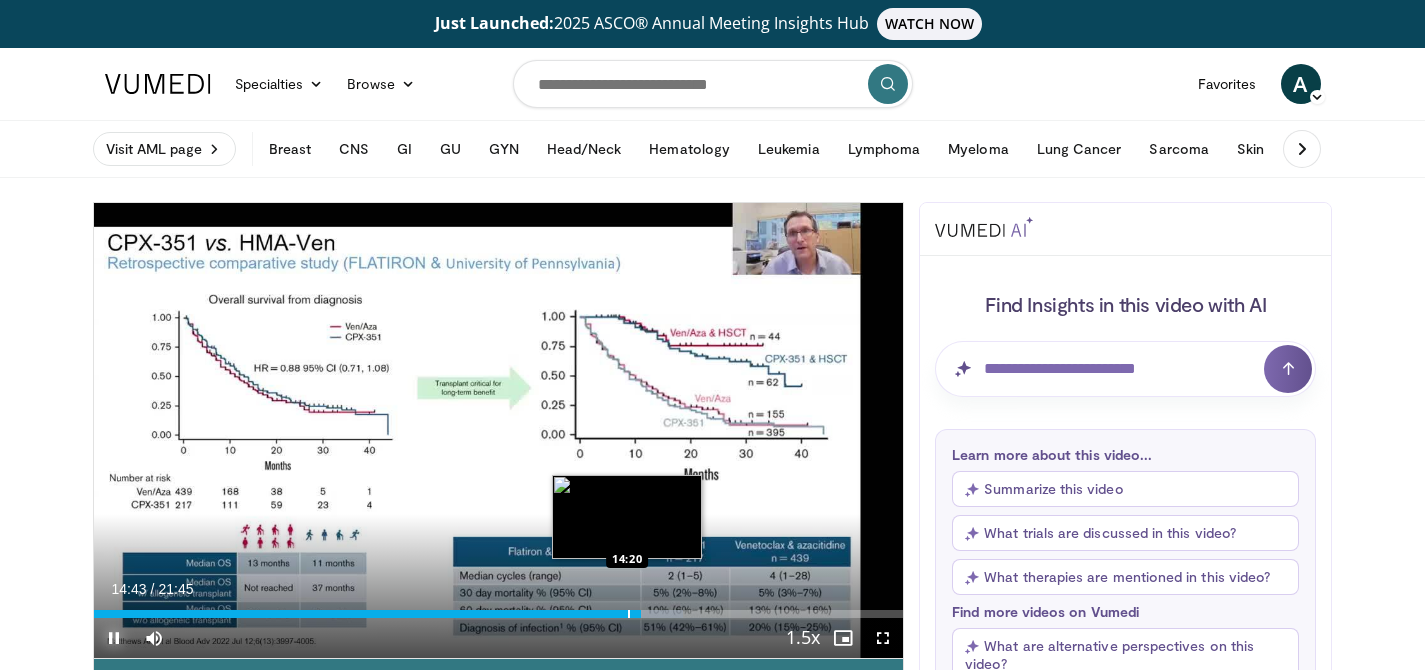 click at bounding box center [629, 614] 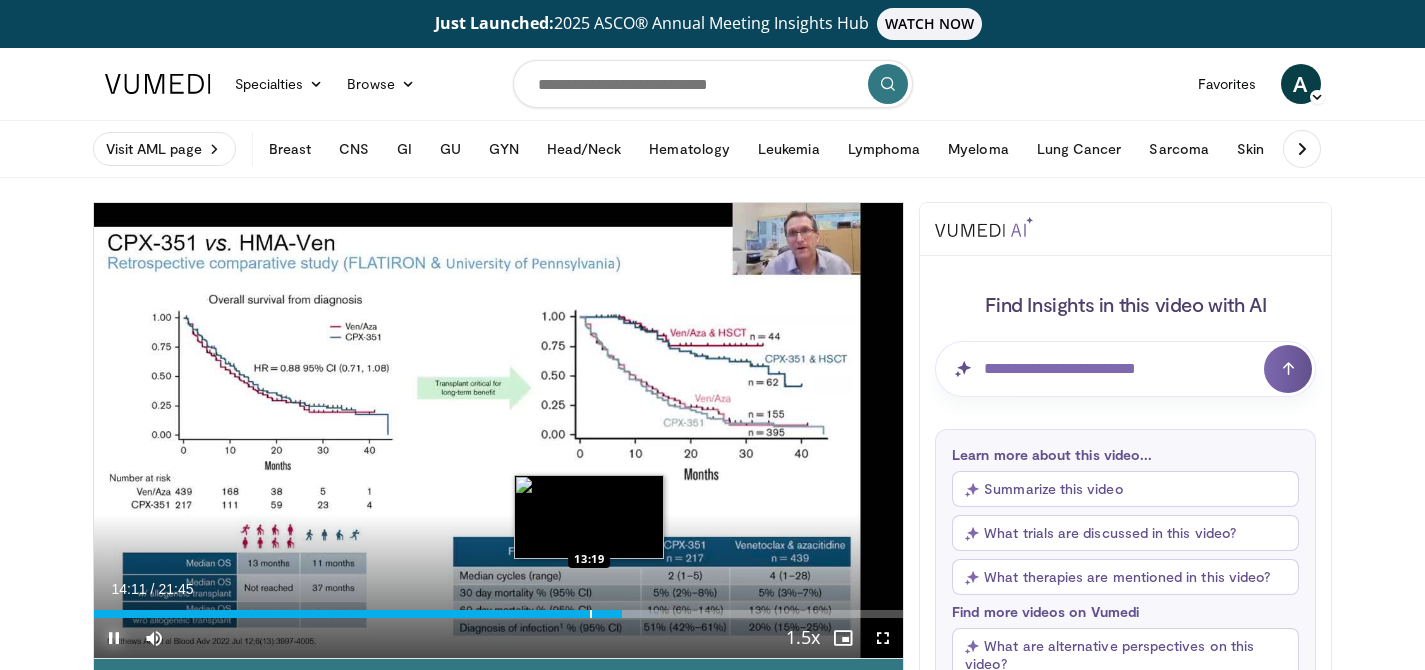 click at bounding box center (591, 614) 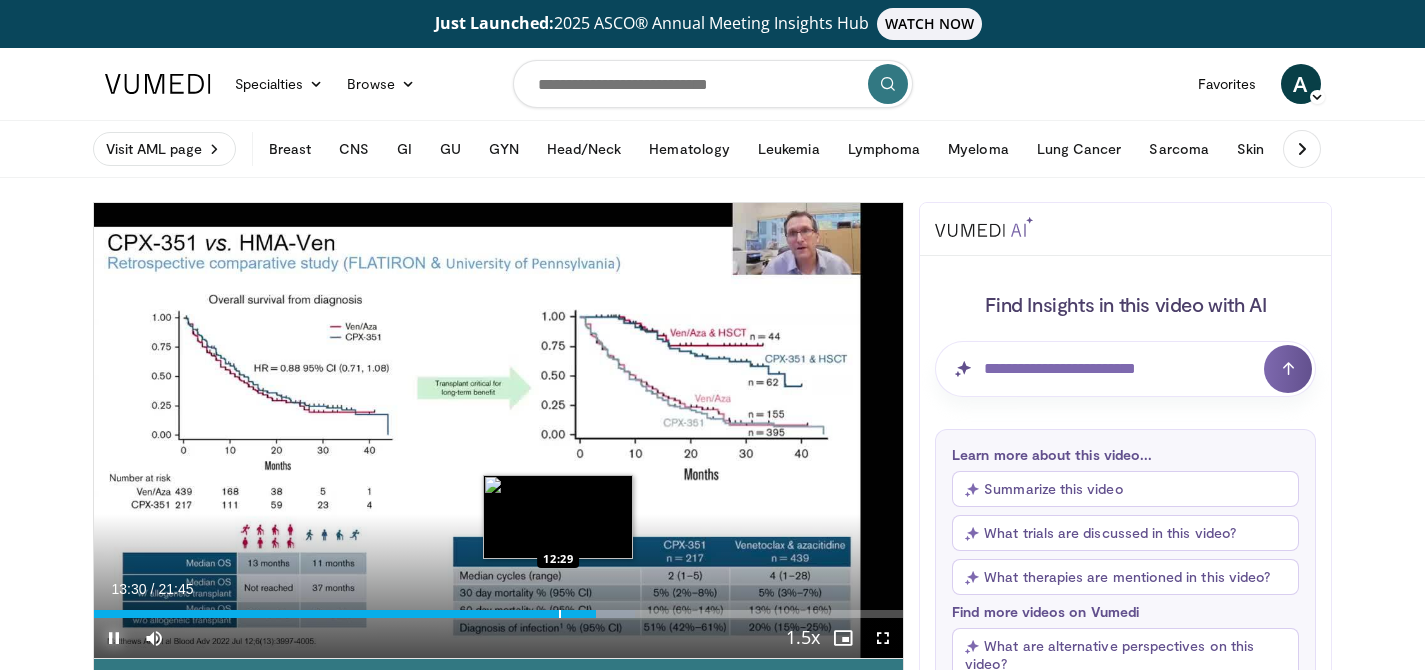 click at bounding box center [560, 614] 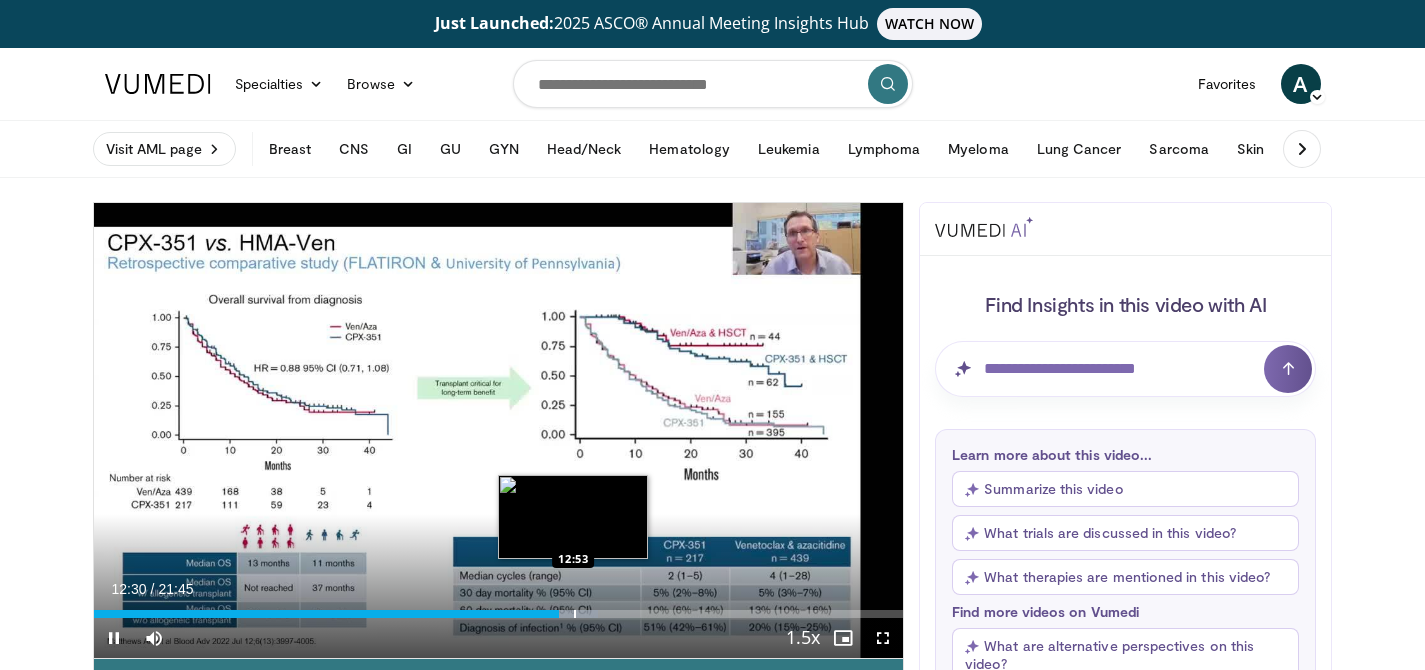 click on "**********" at bounding box center (499, 431) 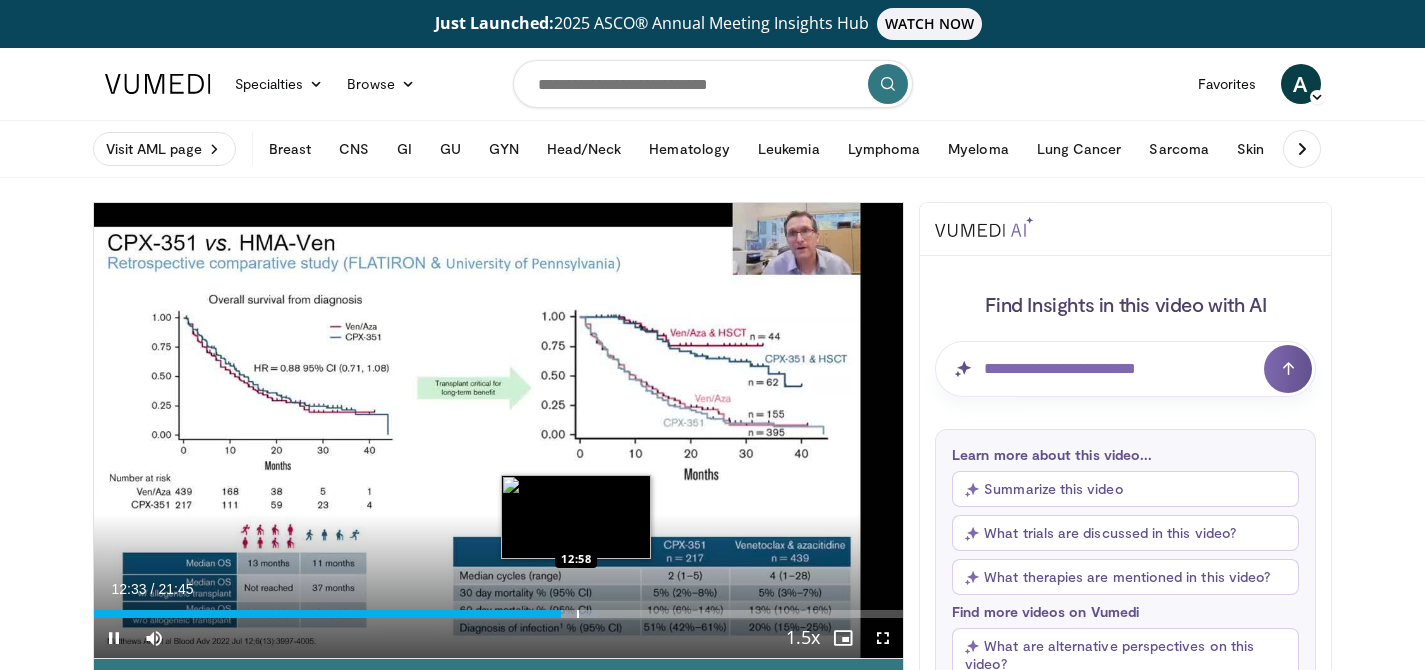 click at bounding box center [578, 614] 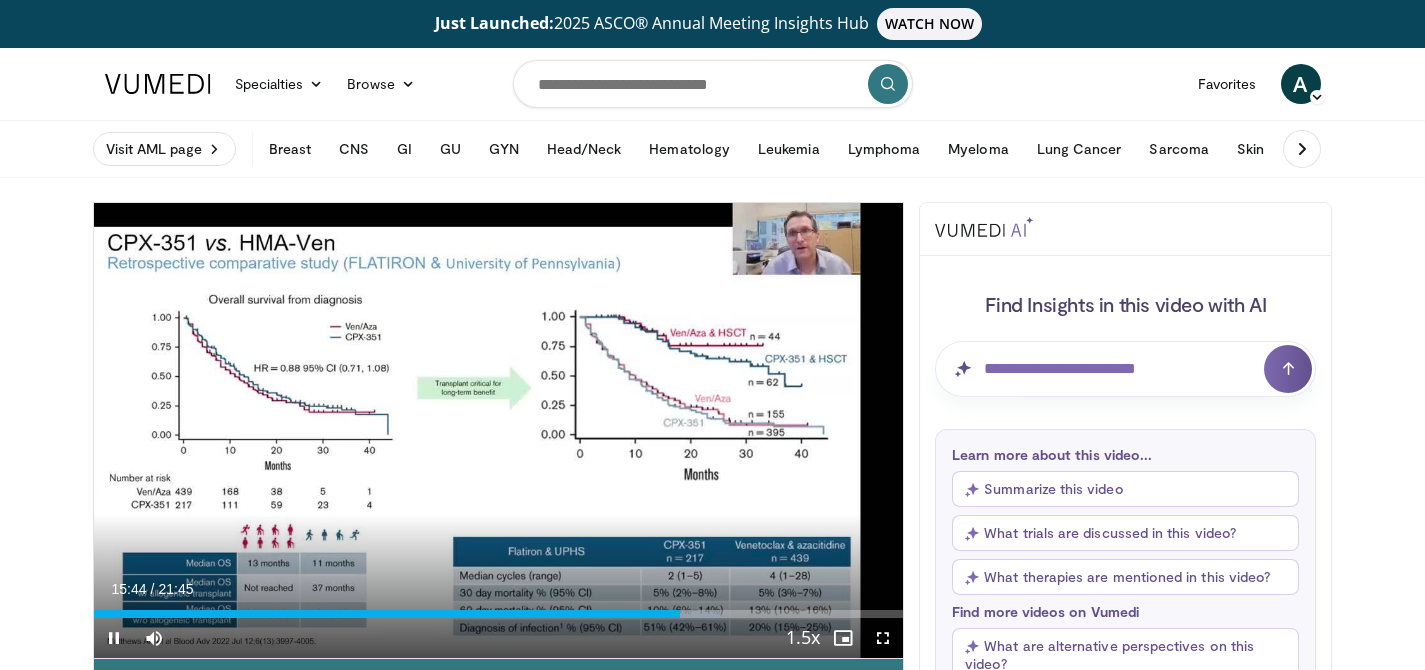 click on "Current Time  15:44 / Duration  21:45 Pause Skip Backward Skip Forward Mute 43% Loaded :  77.37% 15:45 17:42 Stream Type  LIVE Seek to live, currently behind live LIVE   1.5x Playback Rate 0.5x 0.75x 1x 1.25x 1.5x , selected 1.75x 2x Chapters Chapters Descriptions descriptions off , selected Captions captions settings , opens captions settings dialog captions off , selected Audio Track en (Main) , selected Fullscreen Enable picture-in-picture mode" at bounding box center (499, 638) 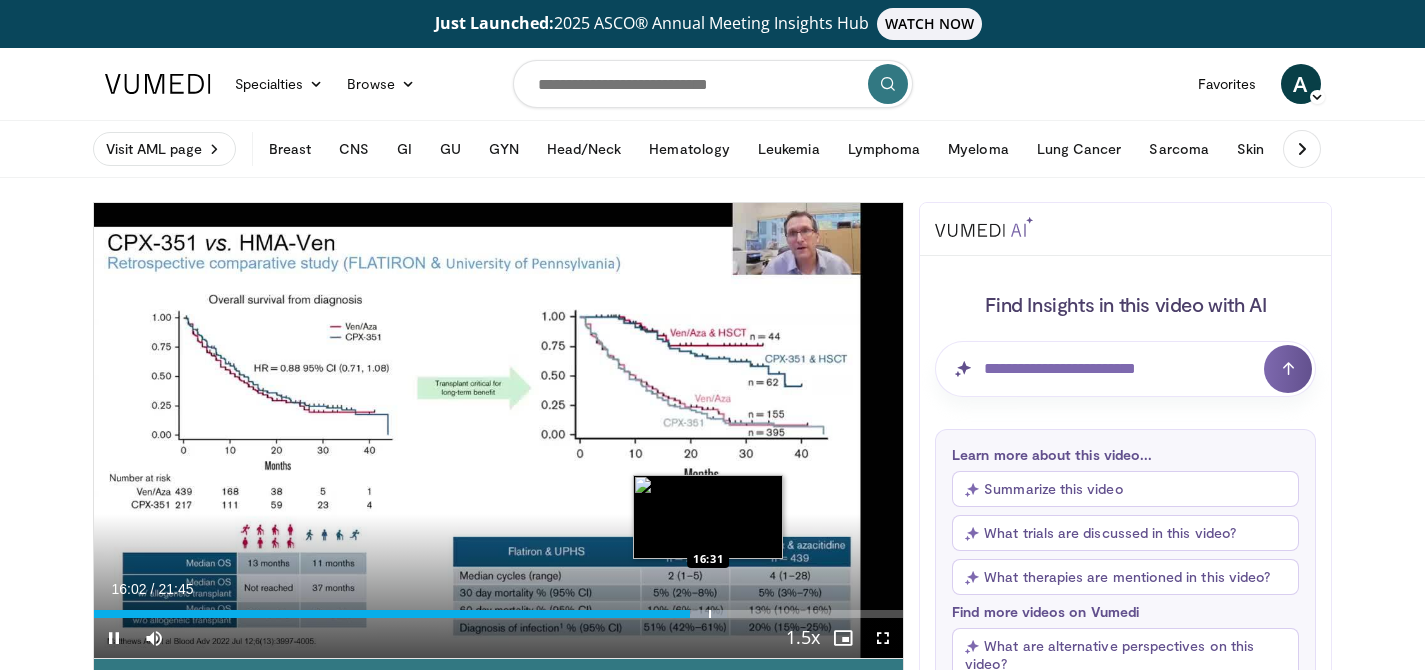 click at bounding box center [710, 614] 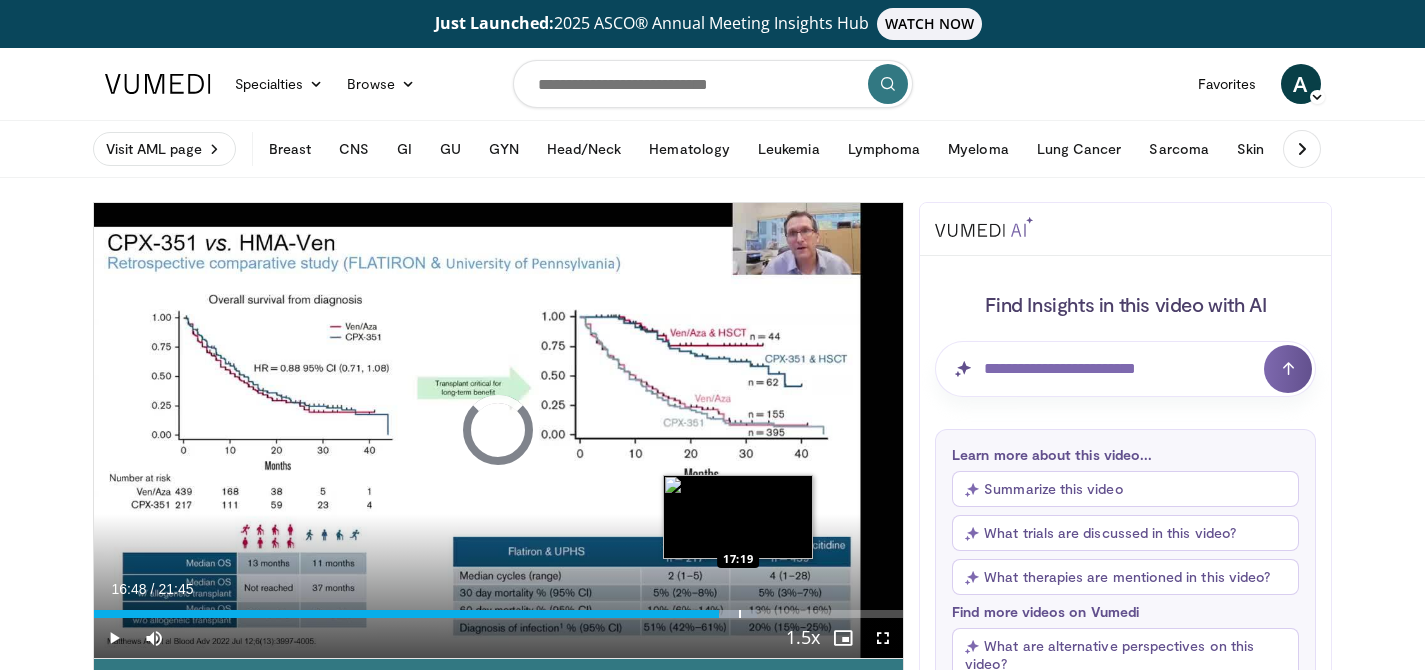 click at bounding box center (740, 614) 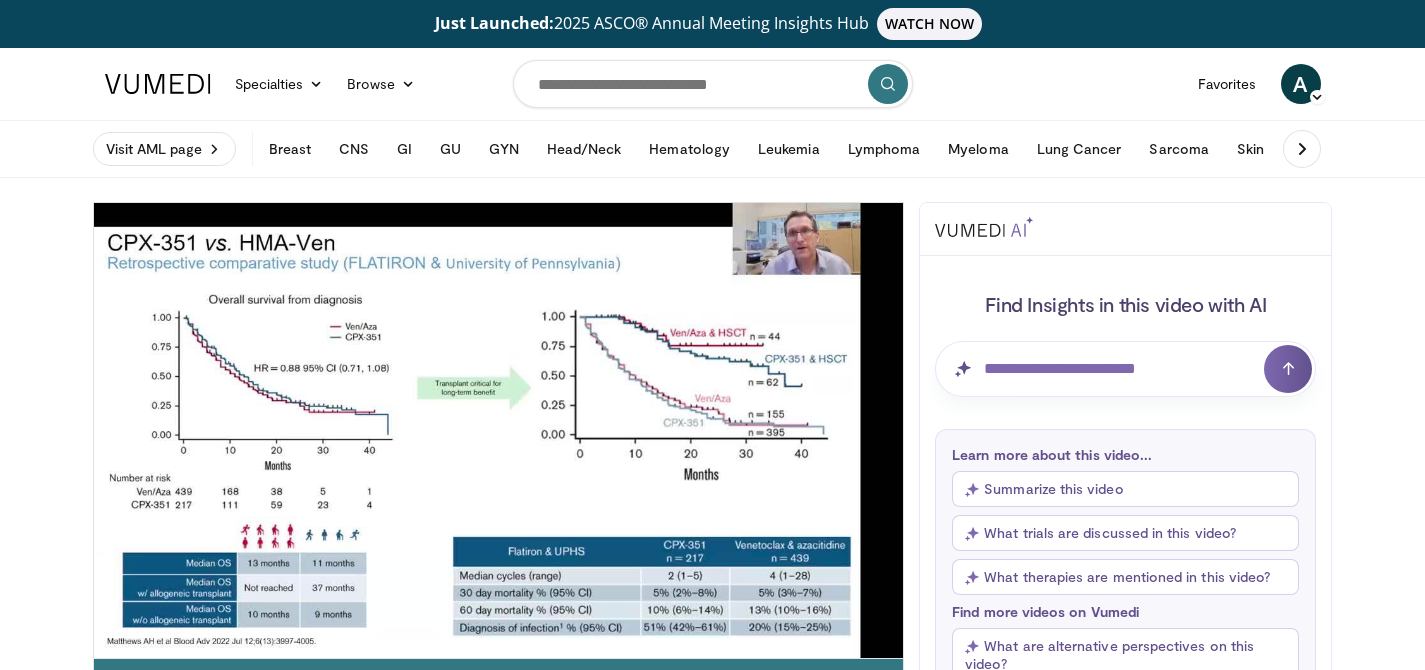 click on "10 seconds
Tap to unmute" at bounding box center [499, 430] 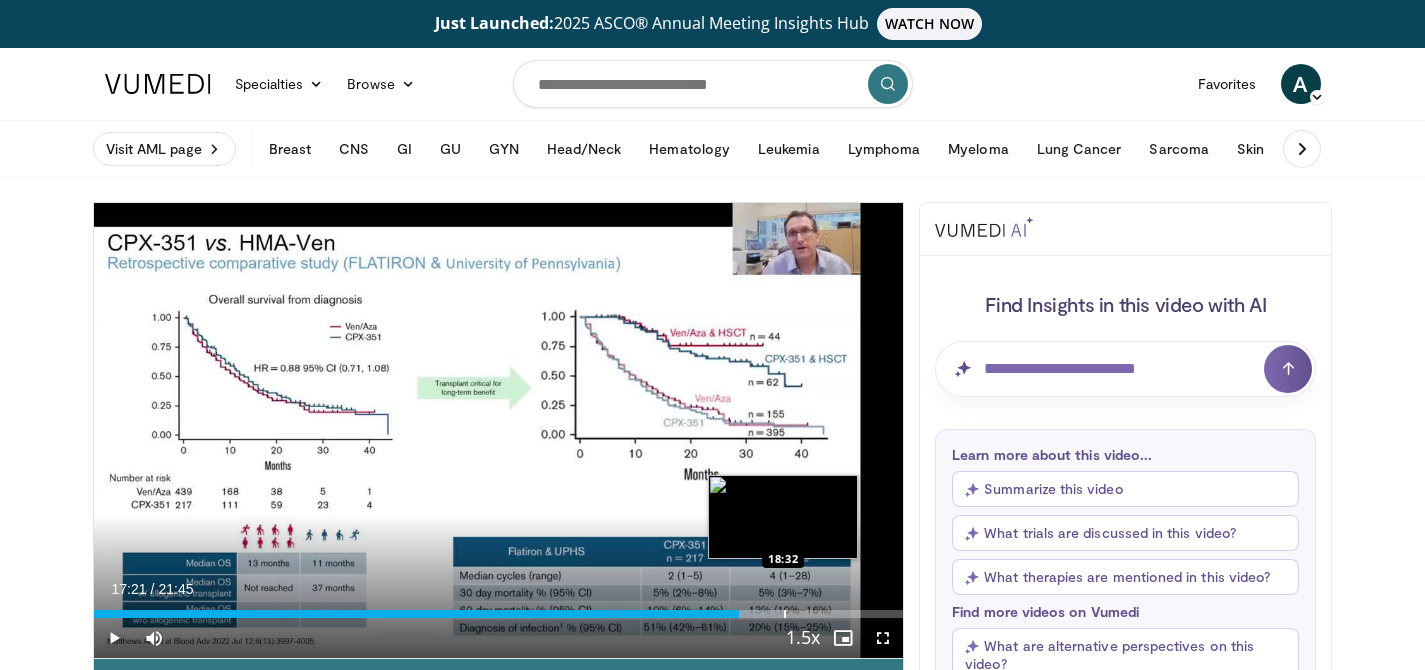 click at bounding box center (785, 614) 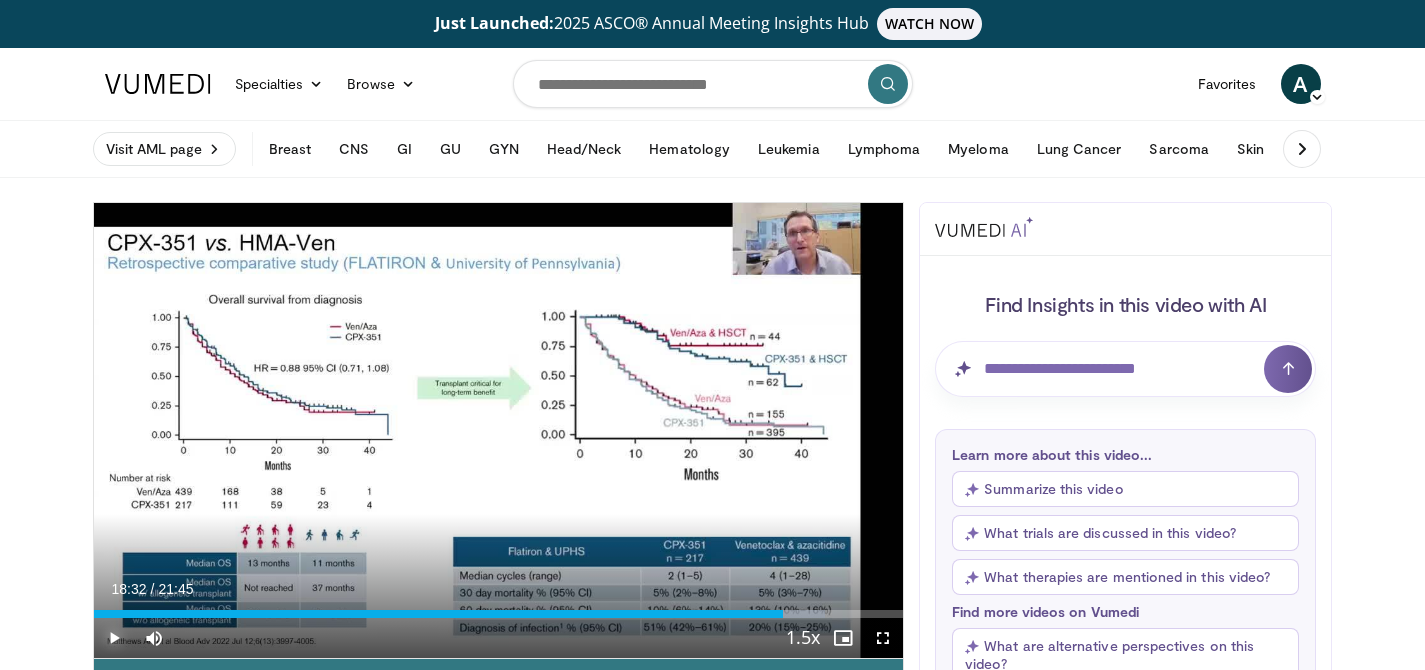 click at bounding box center (114, 638) 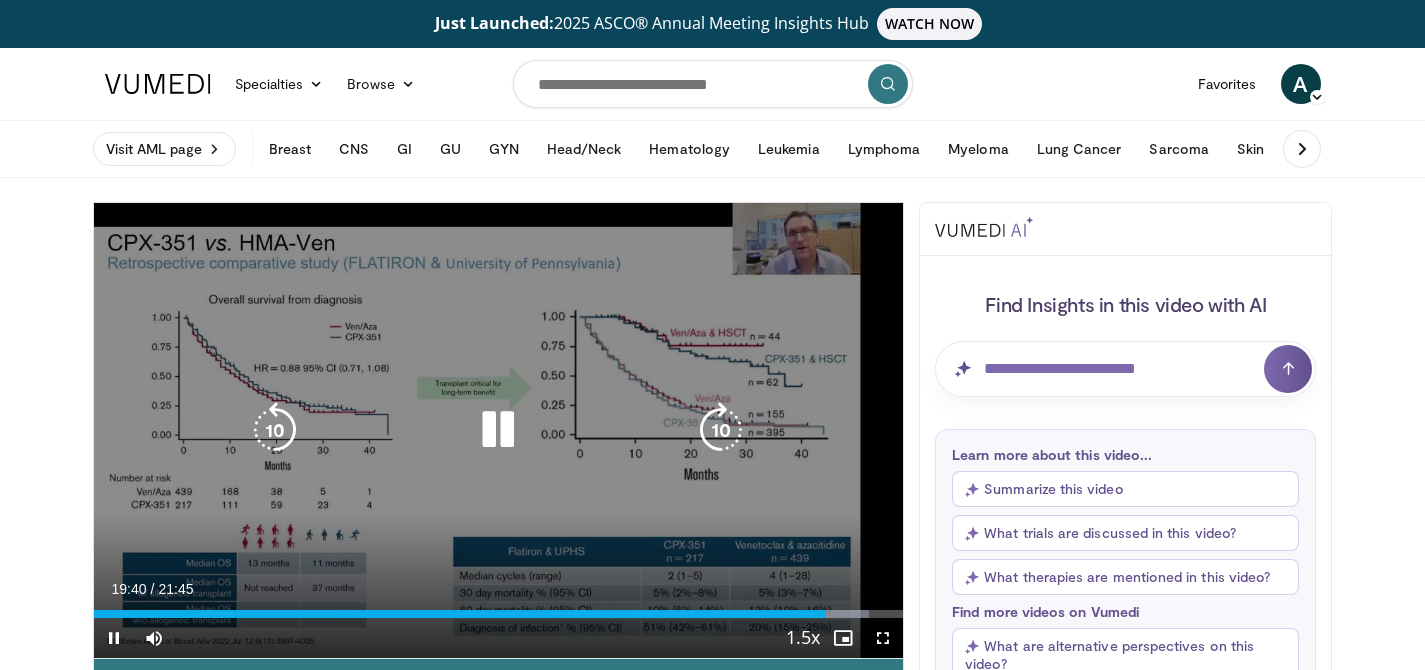 click at bounding box center (498, 430) 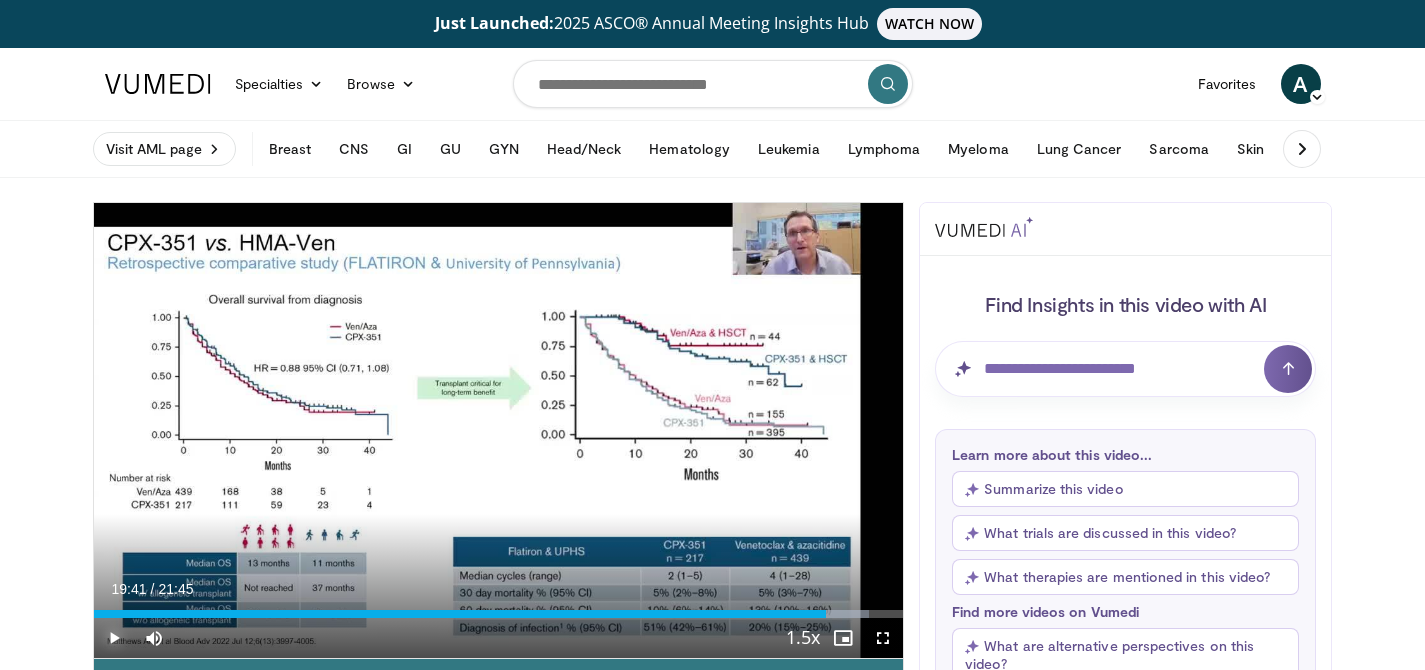 click at bounding box center (114, 638) 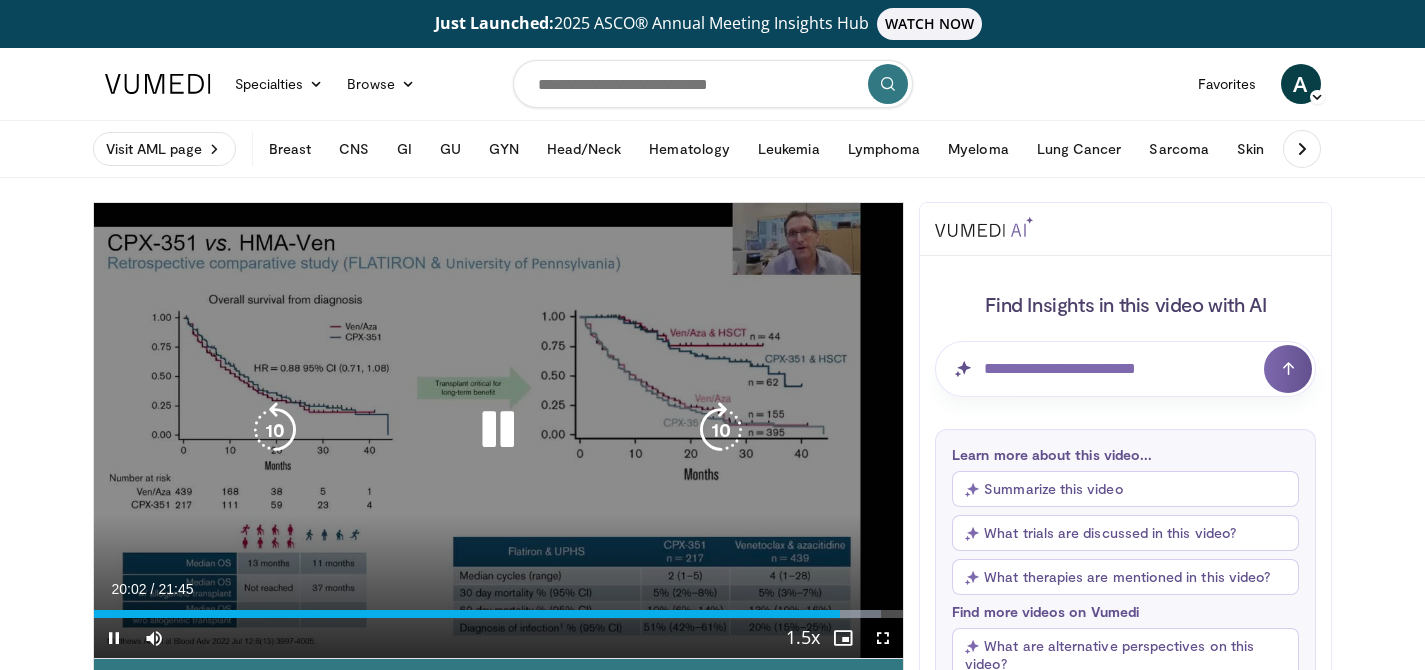 click at bounding box center (498, 430) 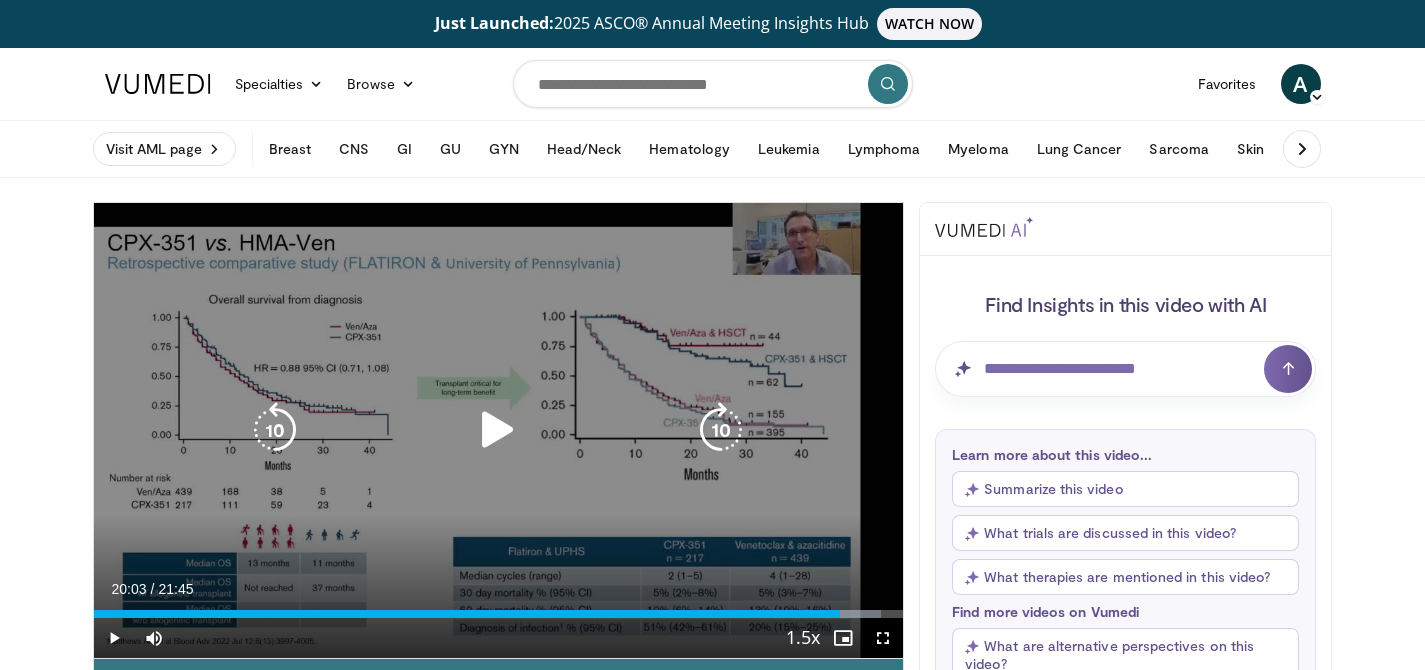 click at bounding box center (498, 430) 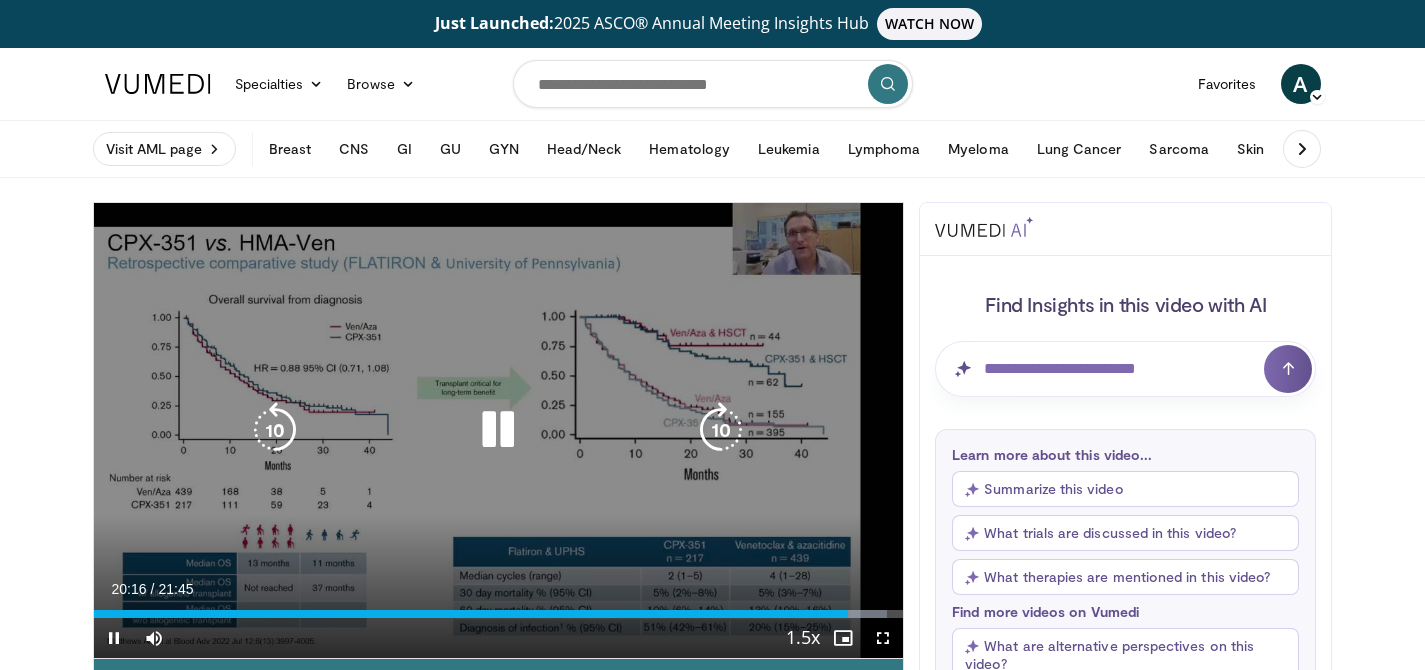 click at bounding box center (498, 430) 